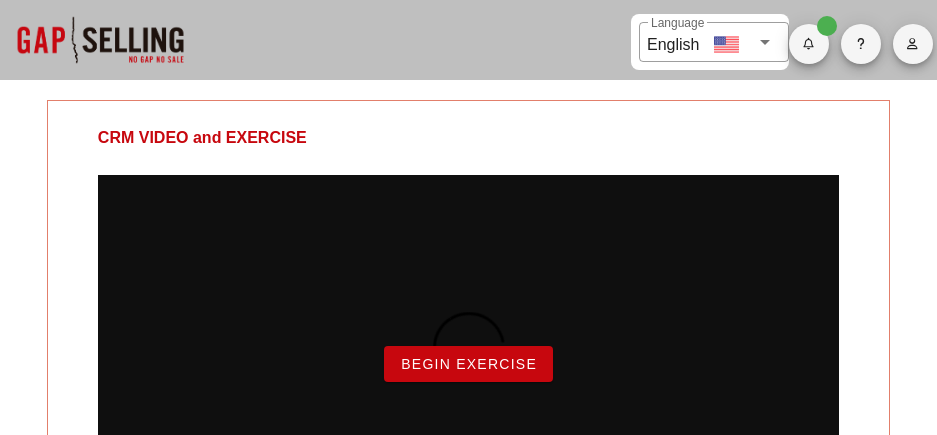 scroll, scrollTop: 0, scrollLeft: 0, axis: both 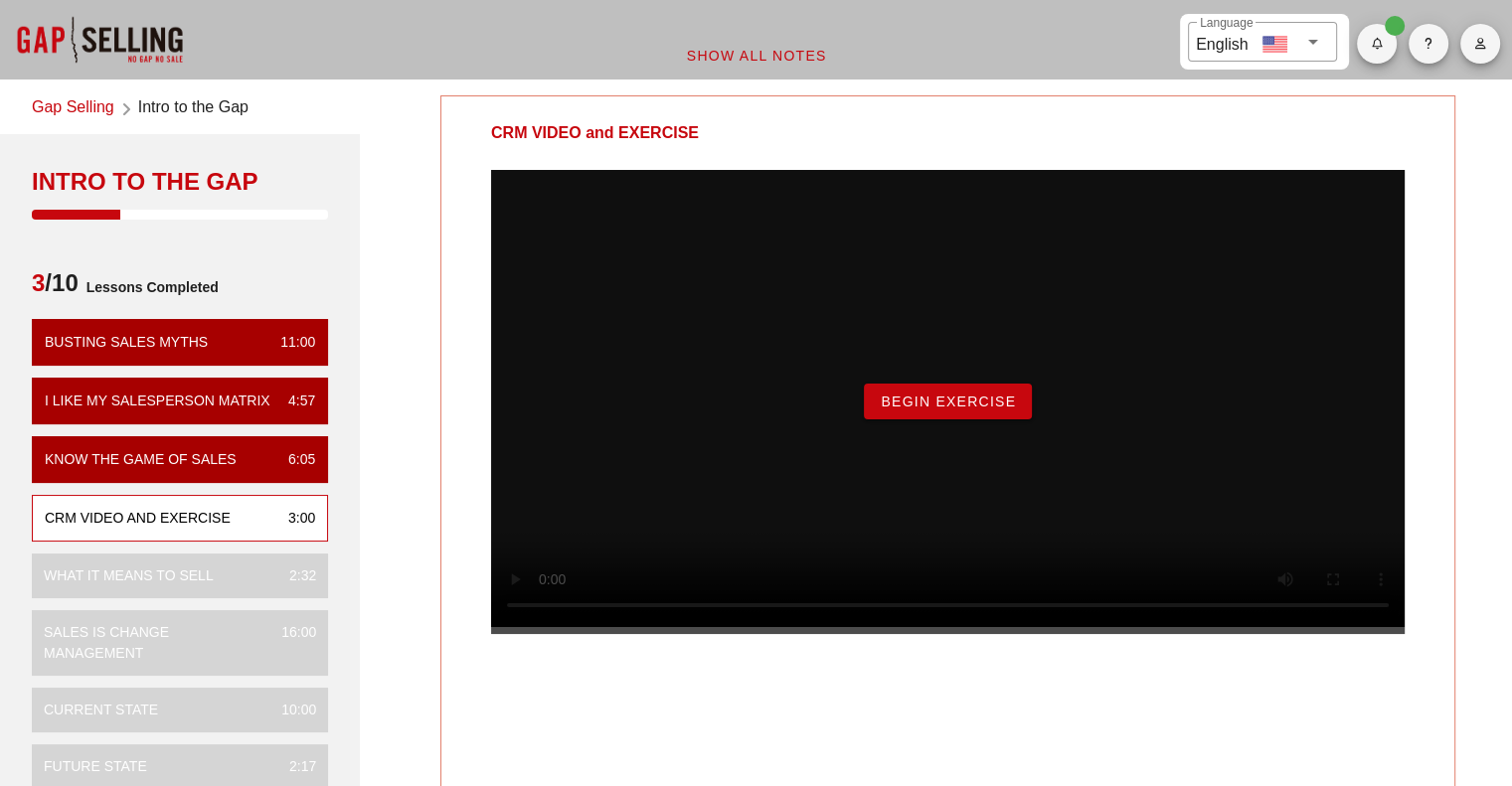 click on "Begin Exercise" at bounding box center (947, 401) 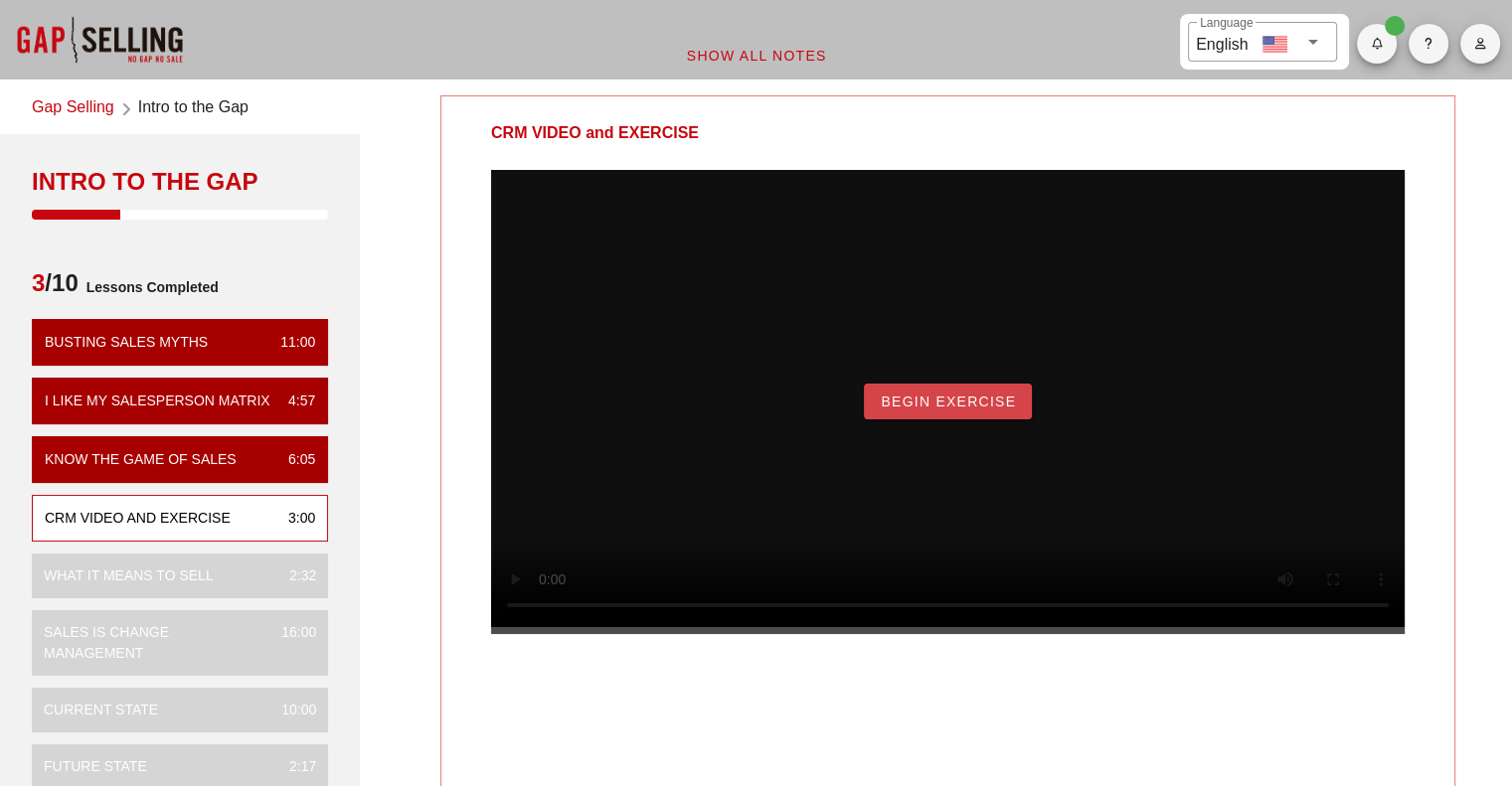 click on "Begin Exercise" at bounding box center (947, 401) 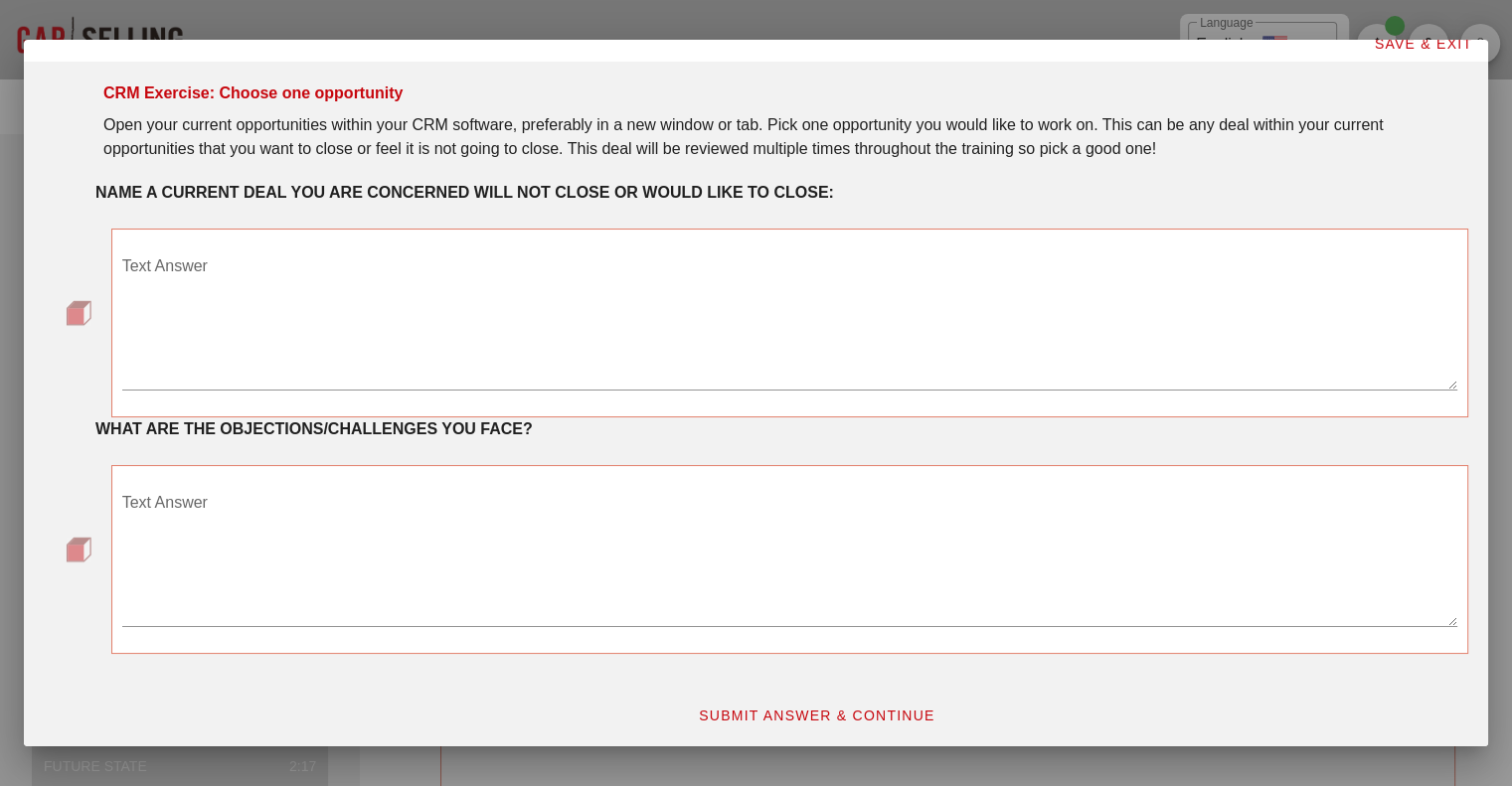 scroll, scrollTop: 18, scrollLeft: 0, axis: vertical 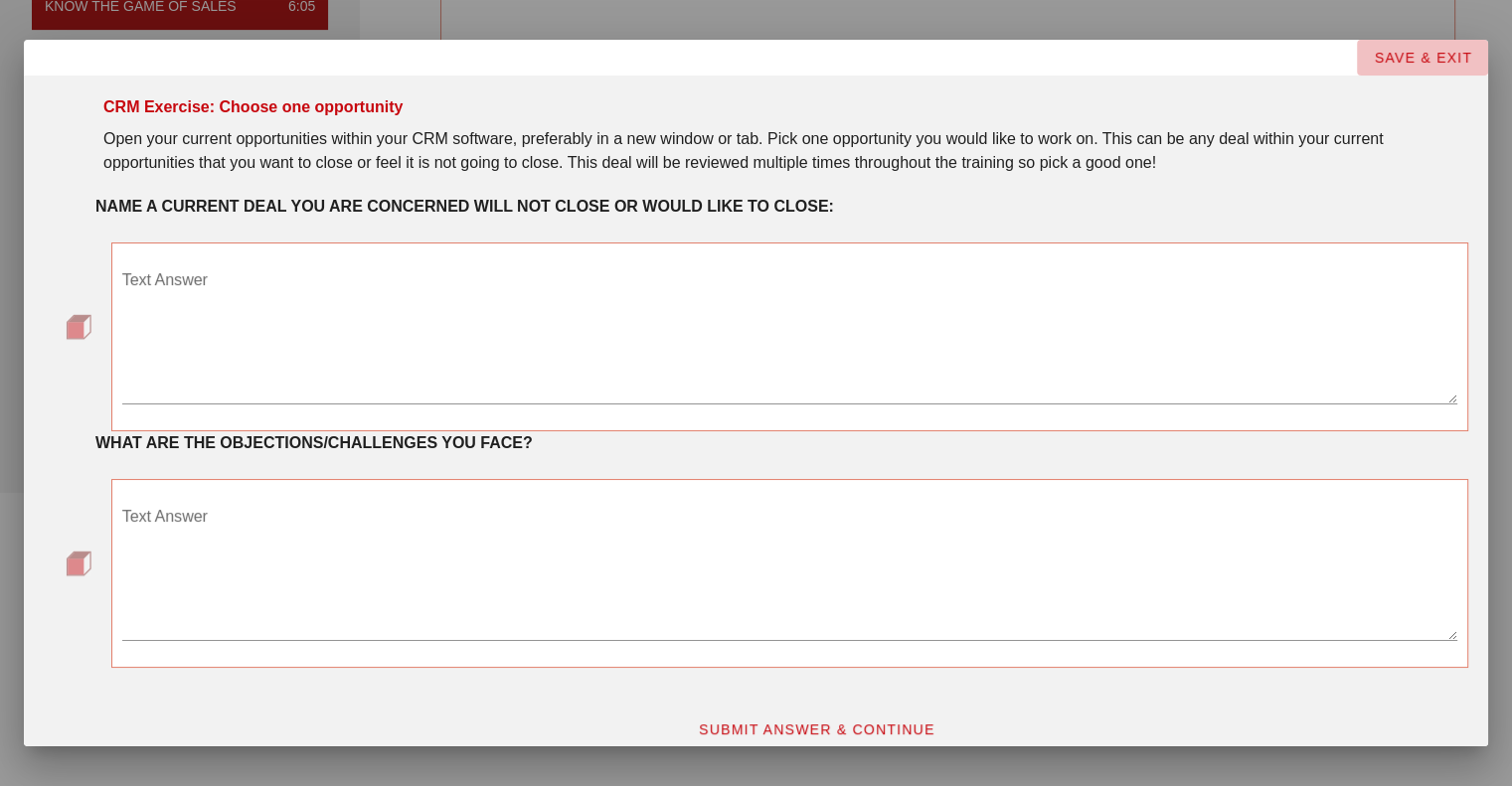 click on "SAVE & EXIT" at bounding box center [1423, 58] 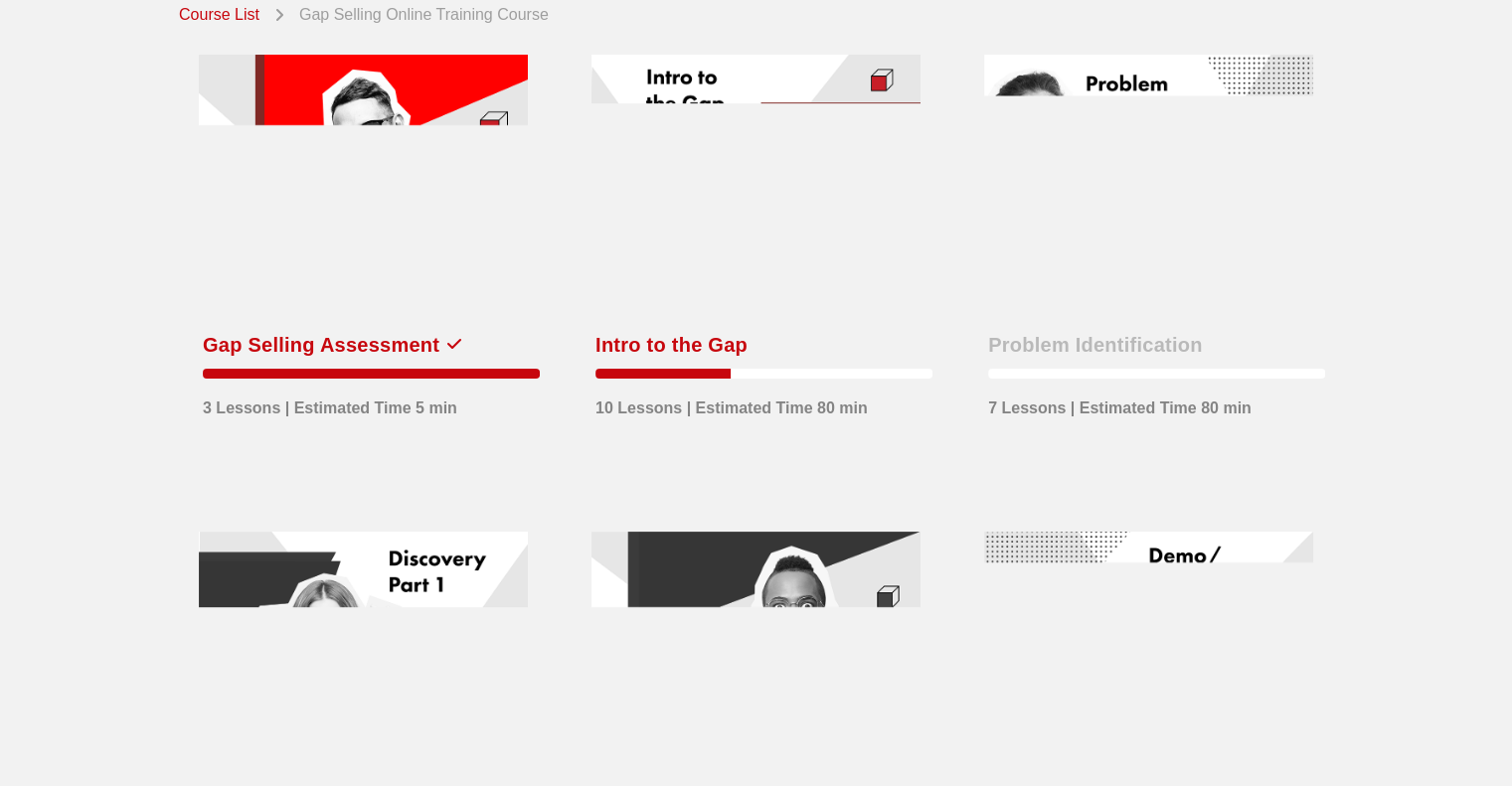 scroll, scrollTop: 0, scrollLeft: 0, axis: both 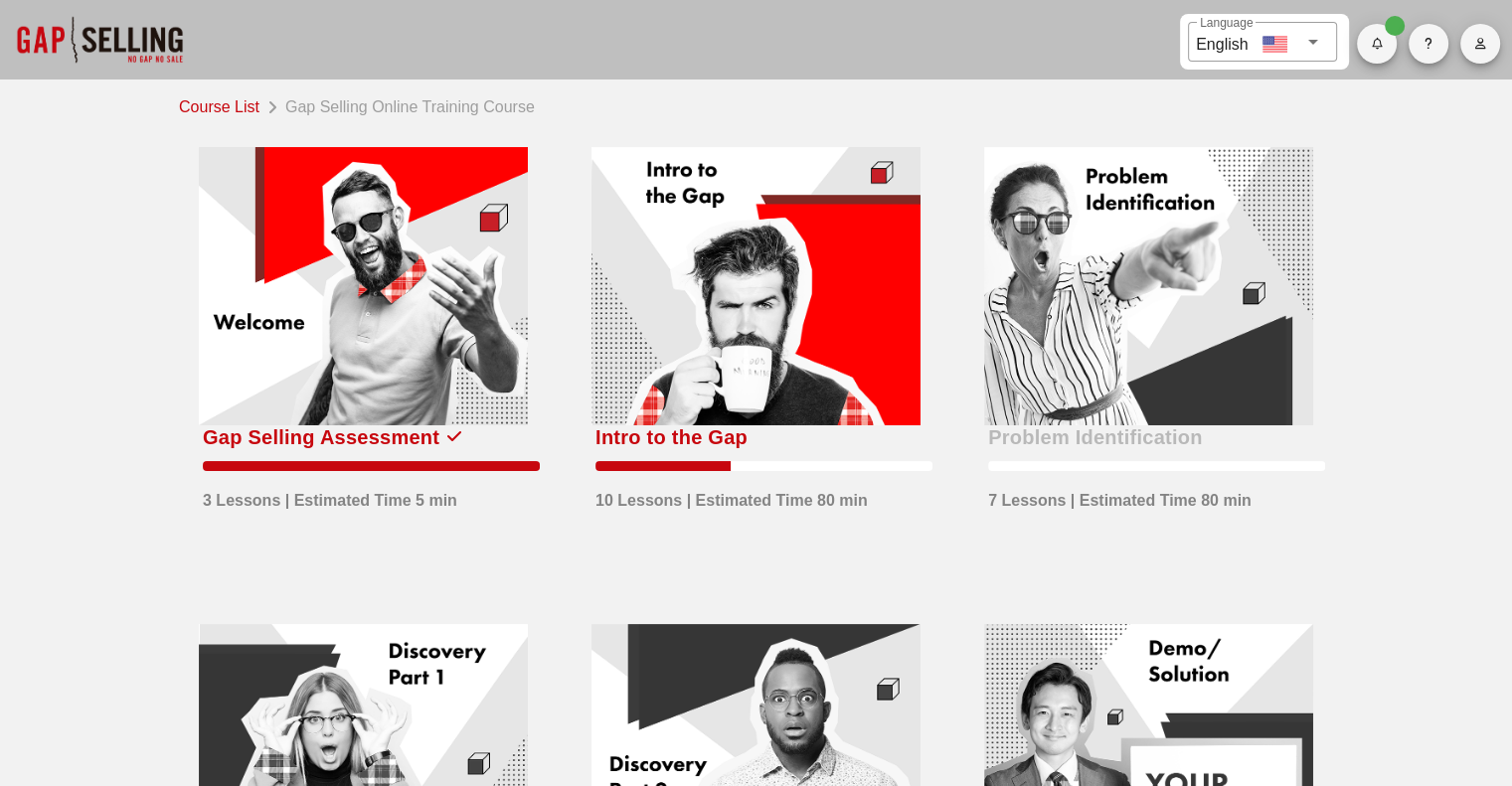click at bounding box center [363, 286] 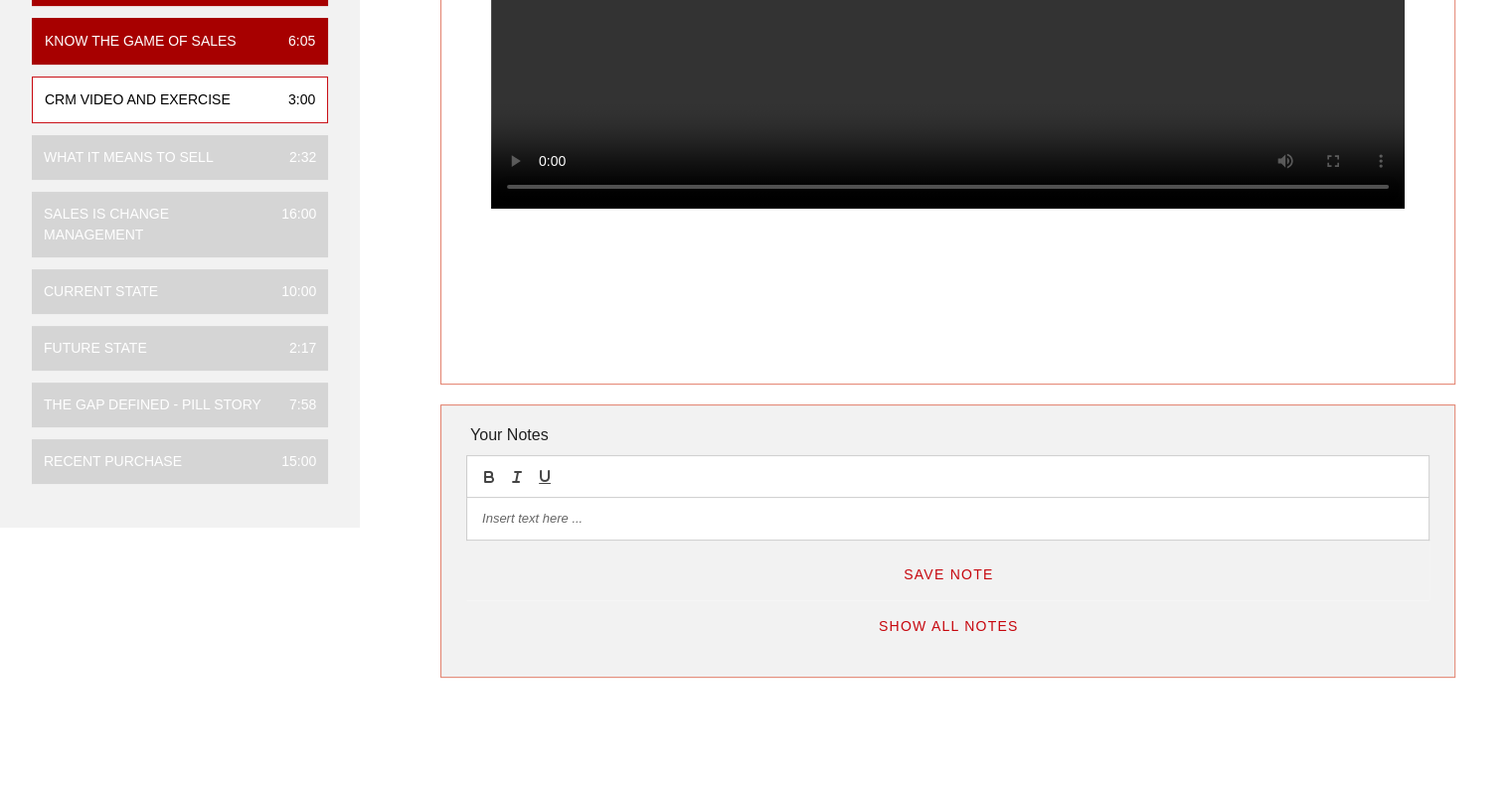 scroll, scrollTop: 397, scrollLeft: 0, axis: vertical 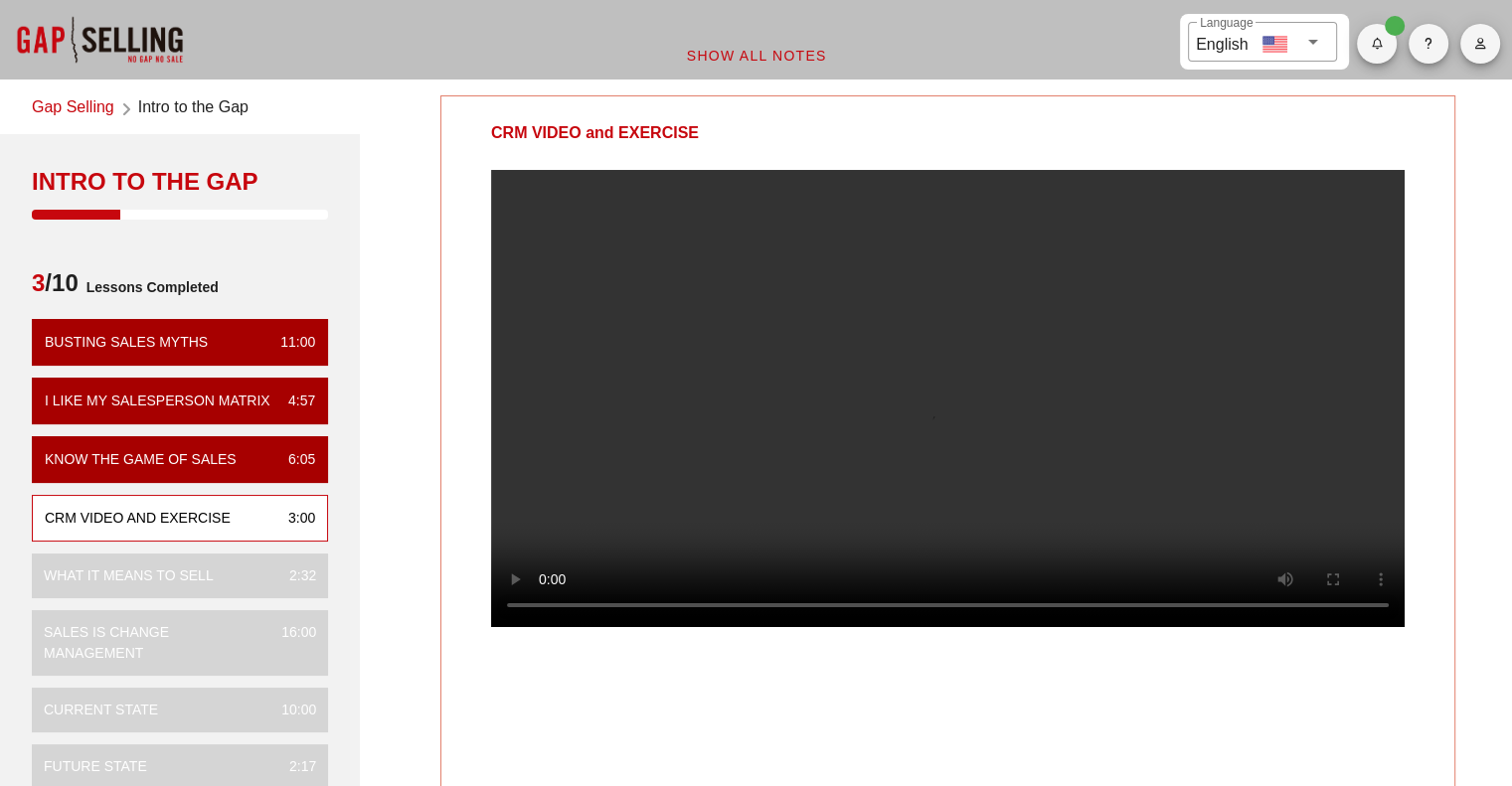 click at bounding box center [947, 398] 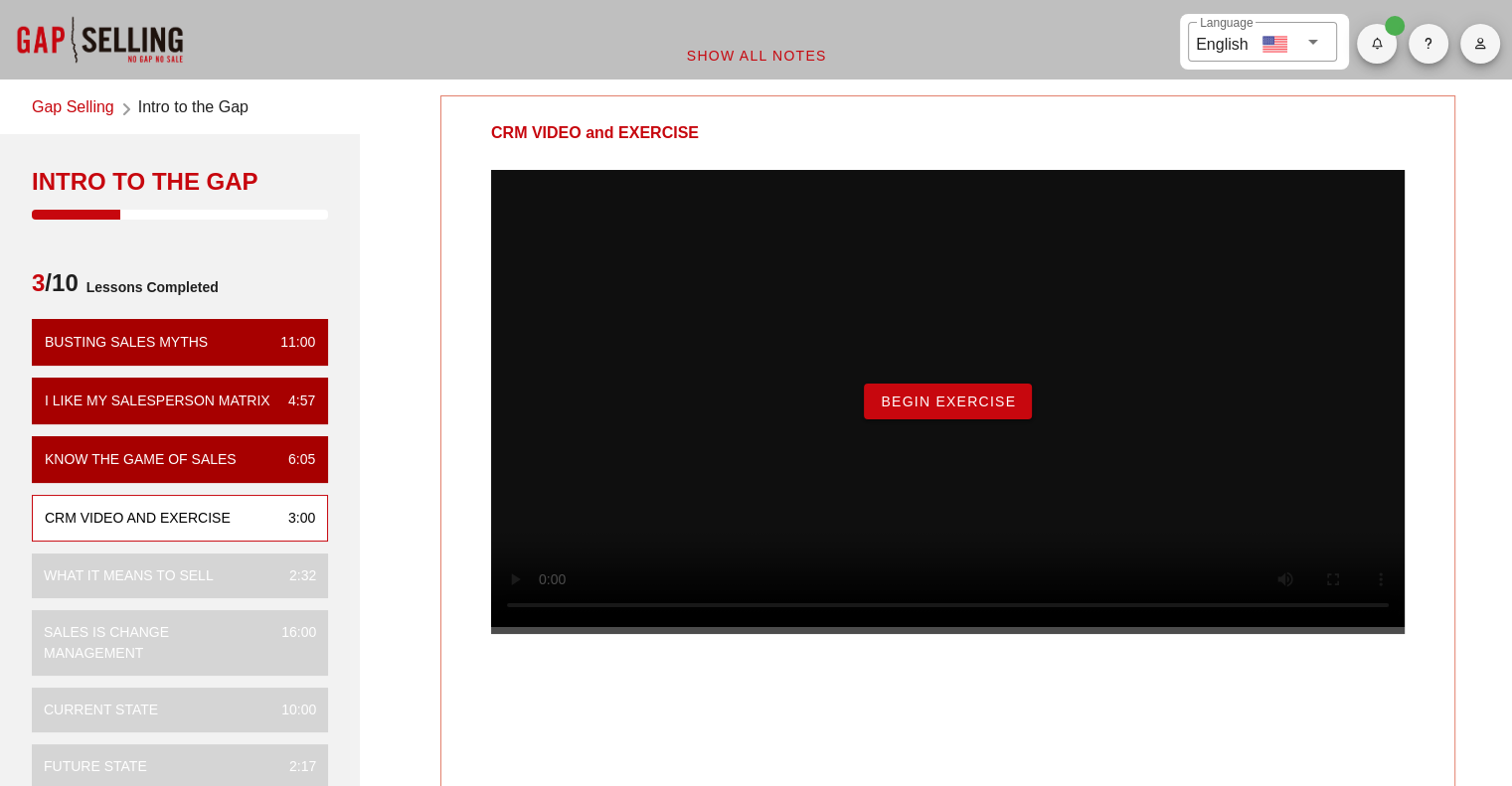 click on "Begin Exercise" at bounding box center (947, 401) 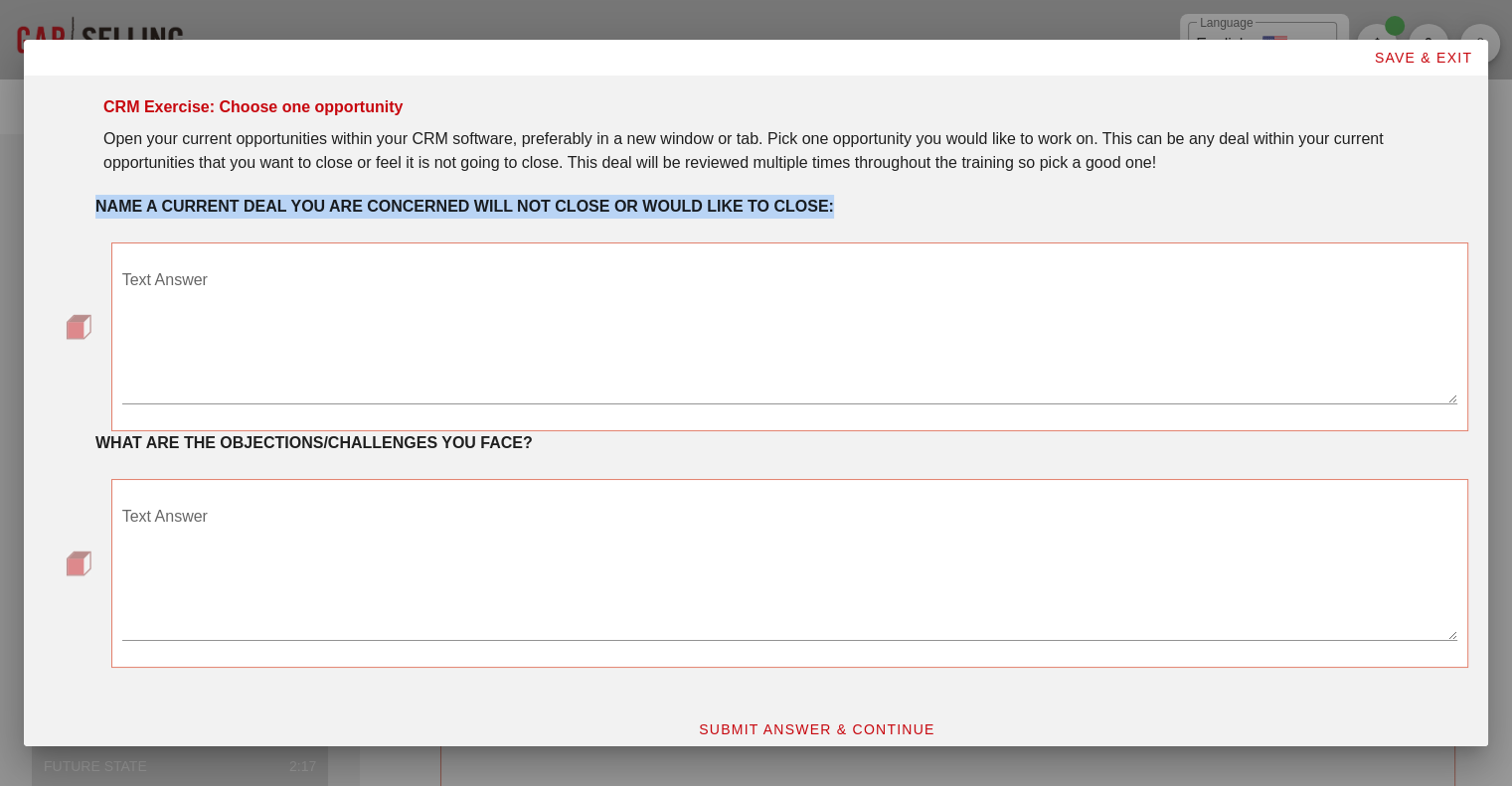 drag, startPoint x: 89, startPoint y: 202, endPoint x: 871, endPoint y: 204, distance: 782.00256 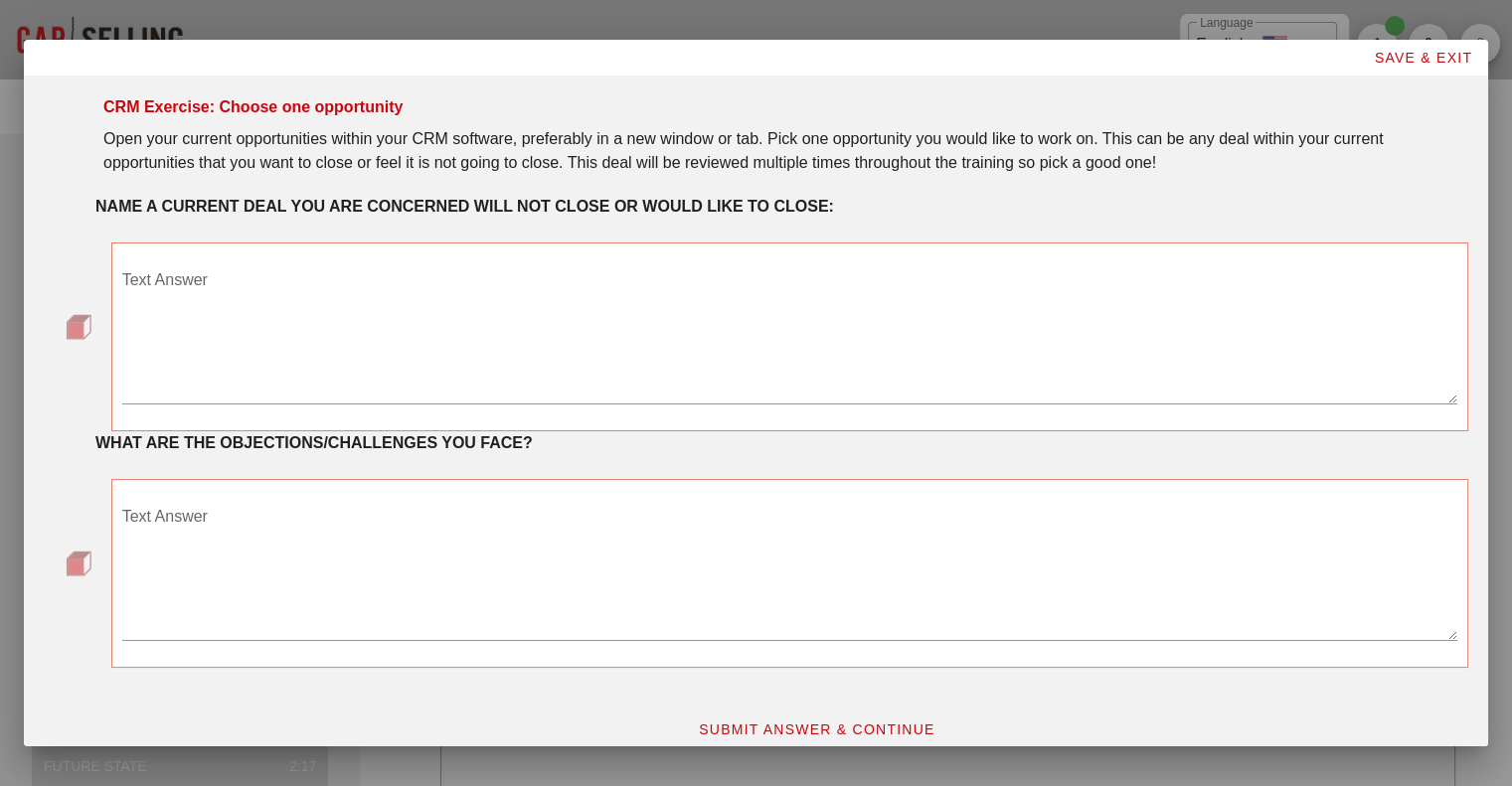 click on "Text Answer" at bounding box center [789, 334] 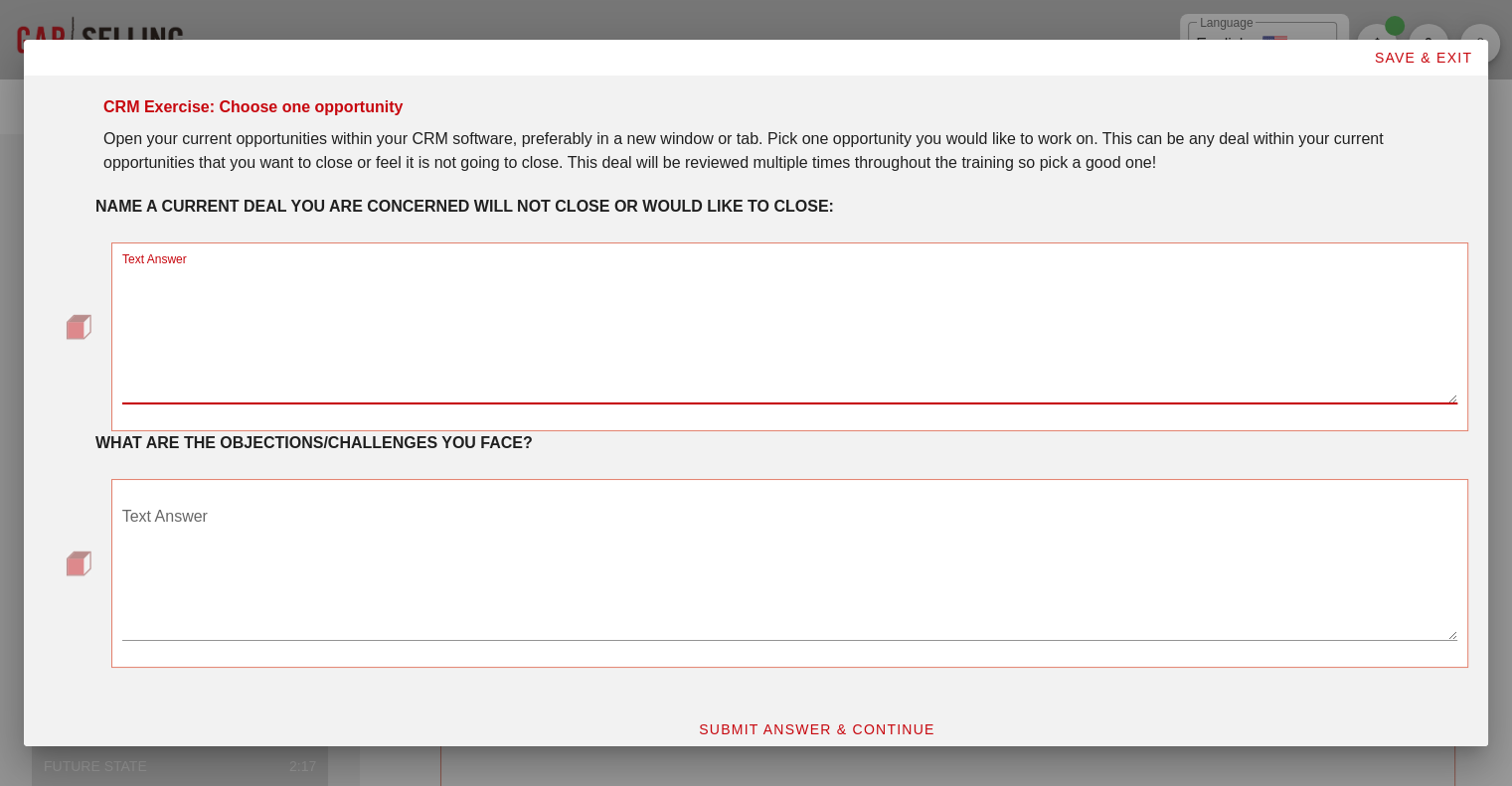 paste on "Blue Angels Home Care, Llc - New Logo" 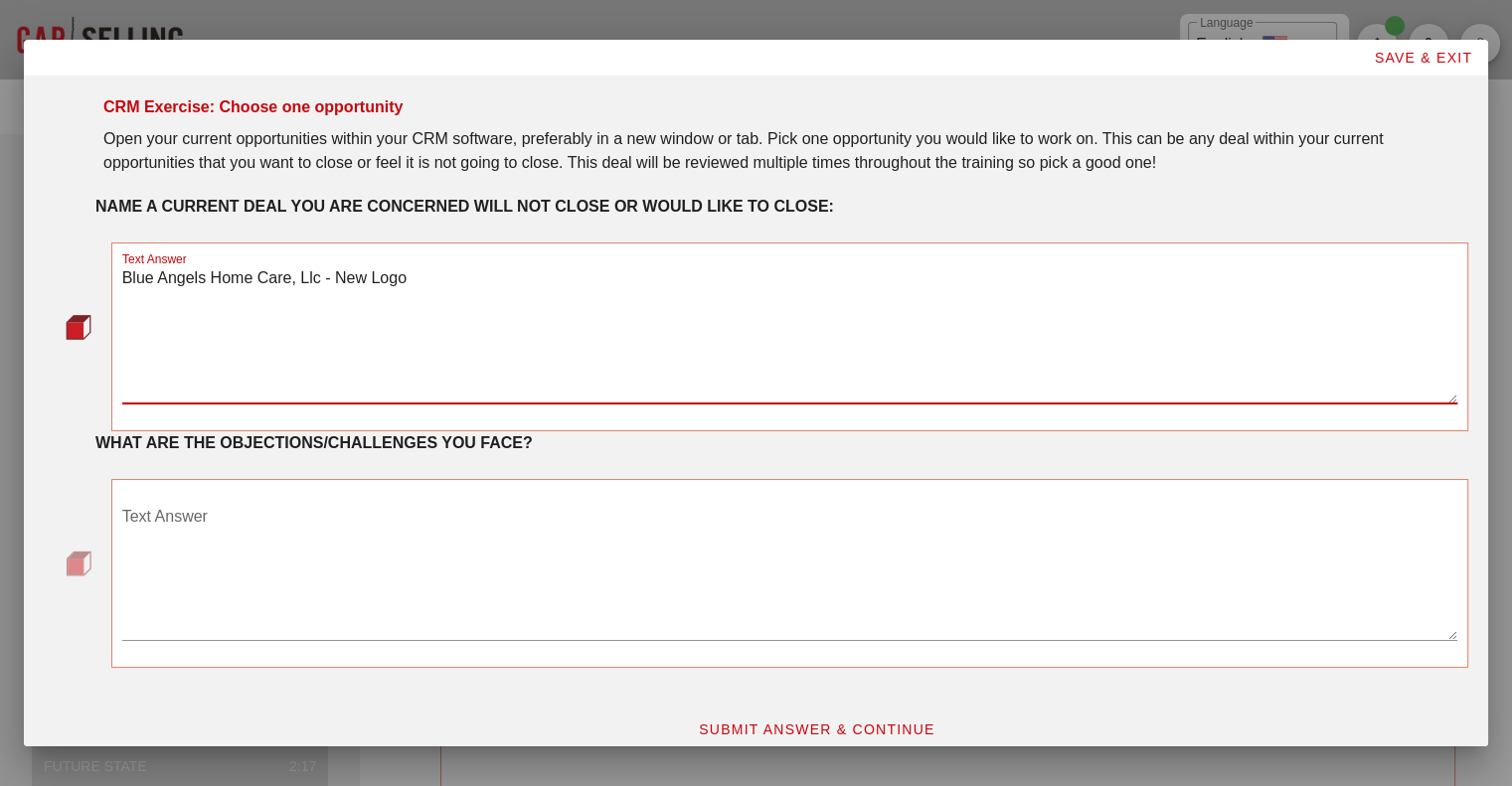 type on "Blue Angels Home Care, Llc - New Logo" 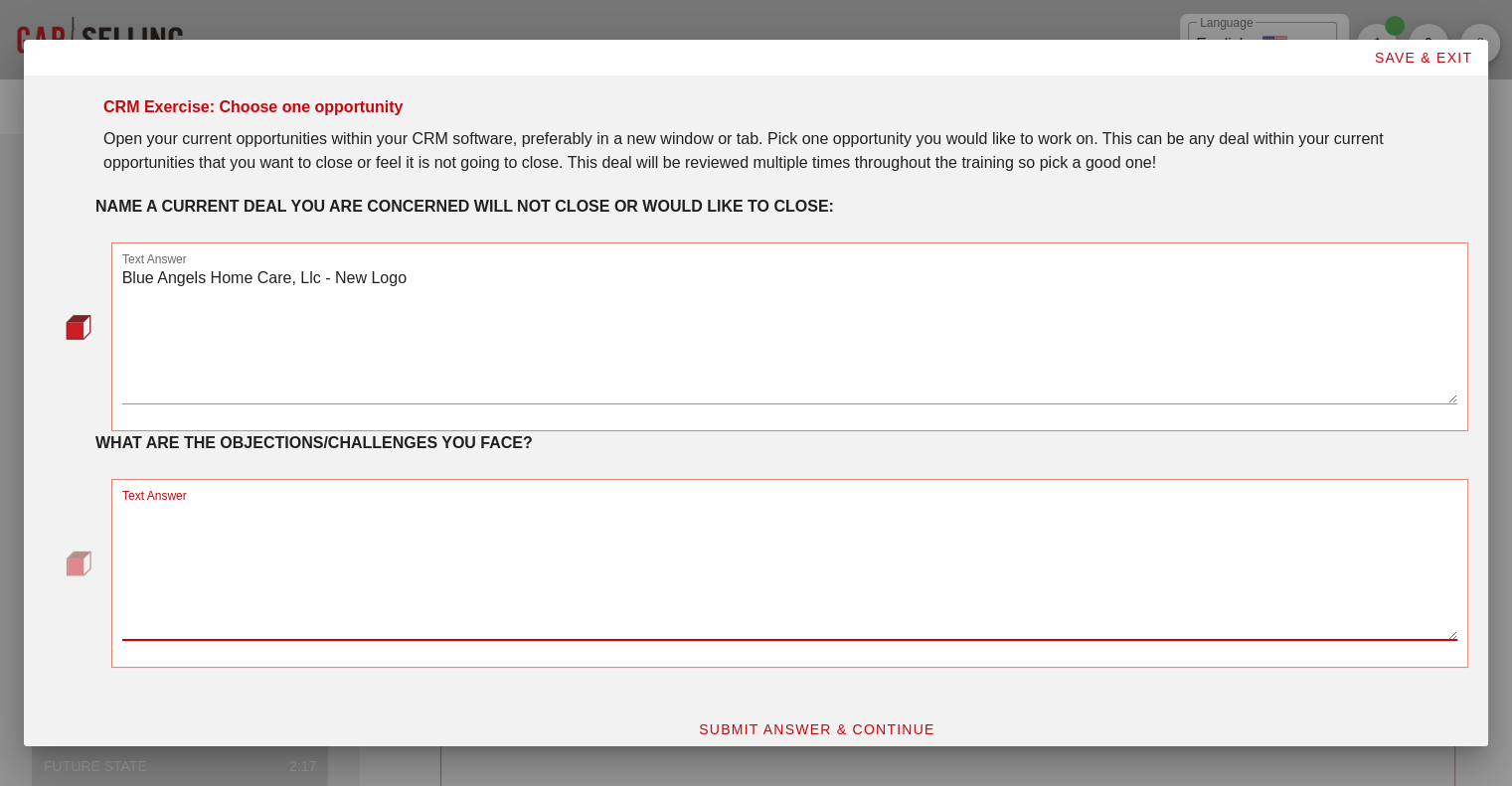 click on "Text Answer" at bounding box center [789, 570] 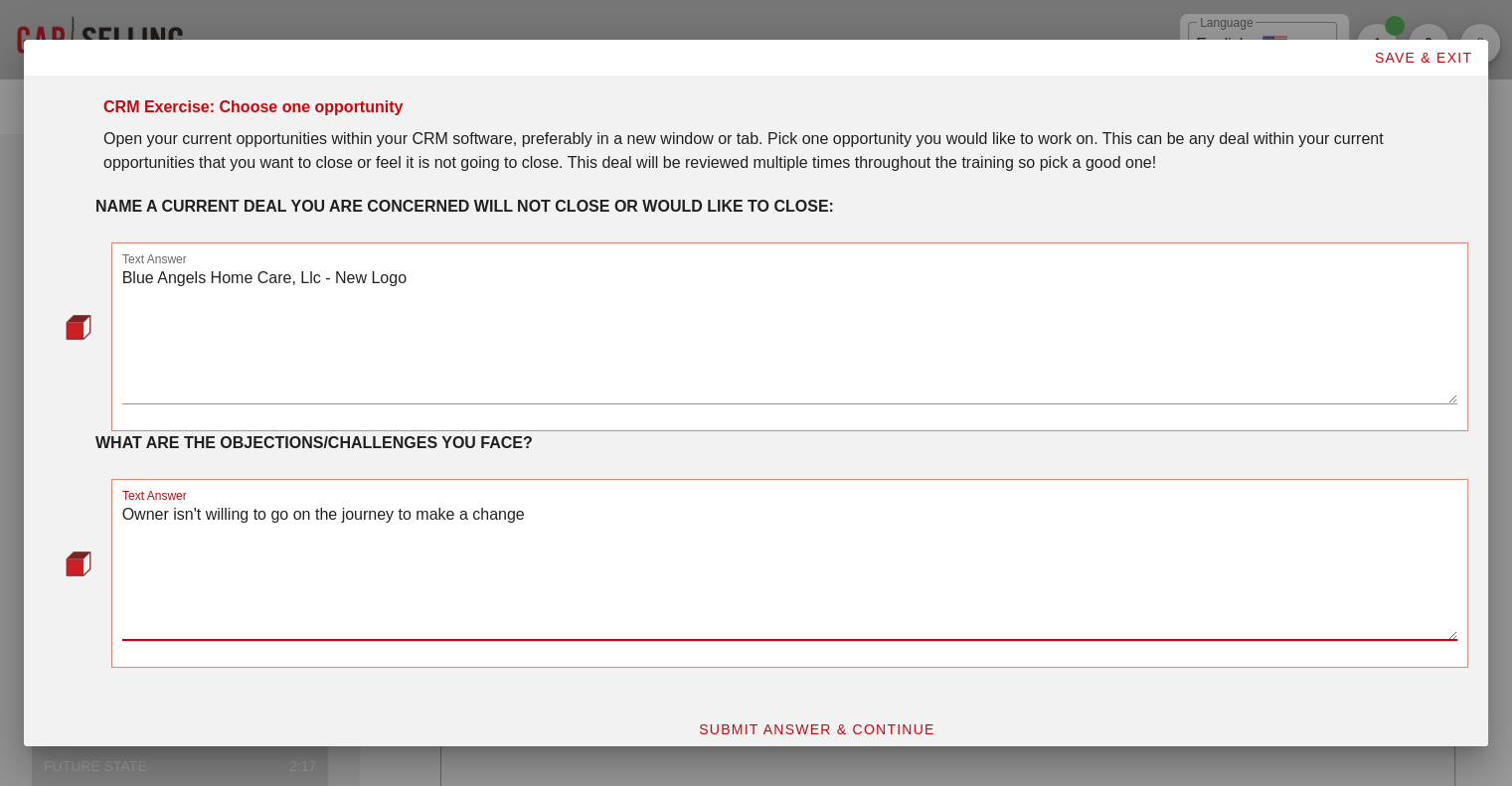 type on "Owner isn't willing to go on the journey to make a change" 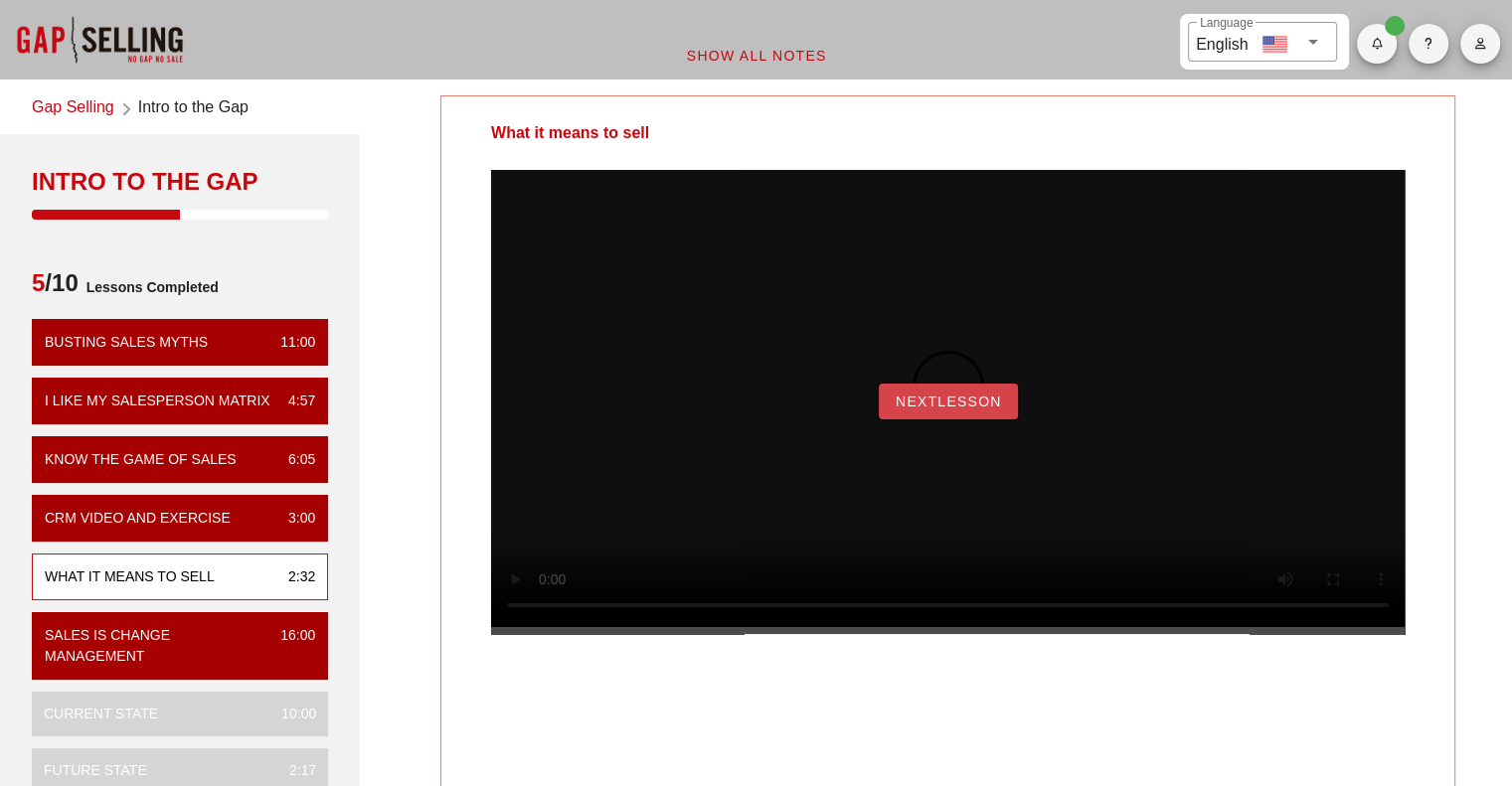 click on "NextLesson" at bounding box center [948, 401] 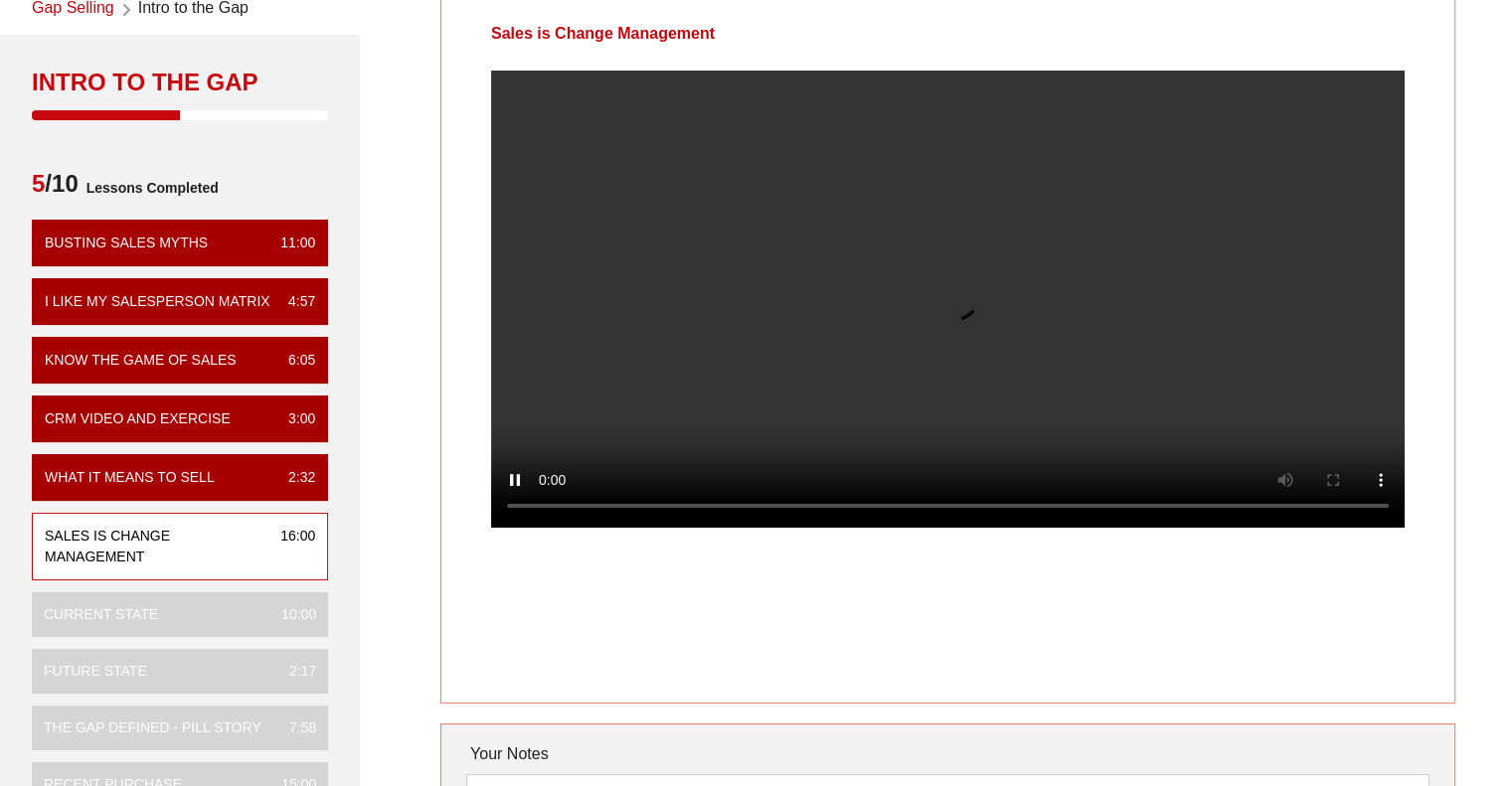 scroll, scrollTop: 99, scrollLeft: 0, axis: vertical 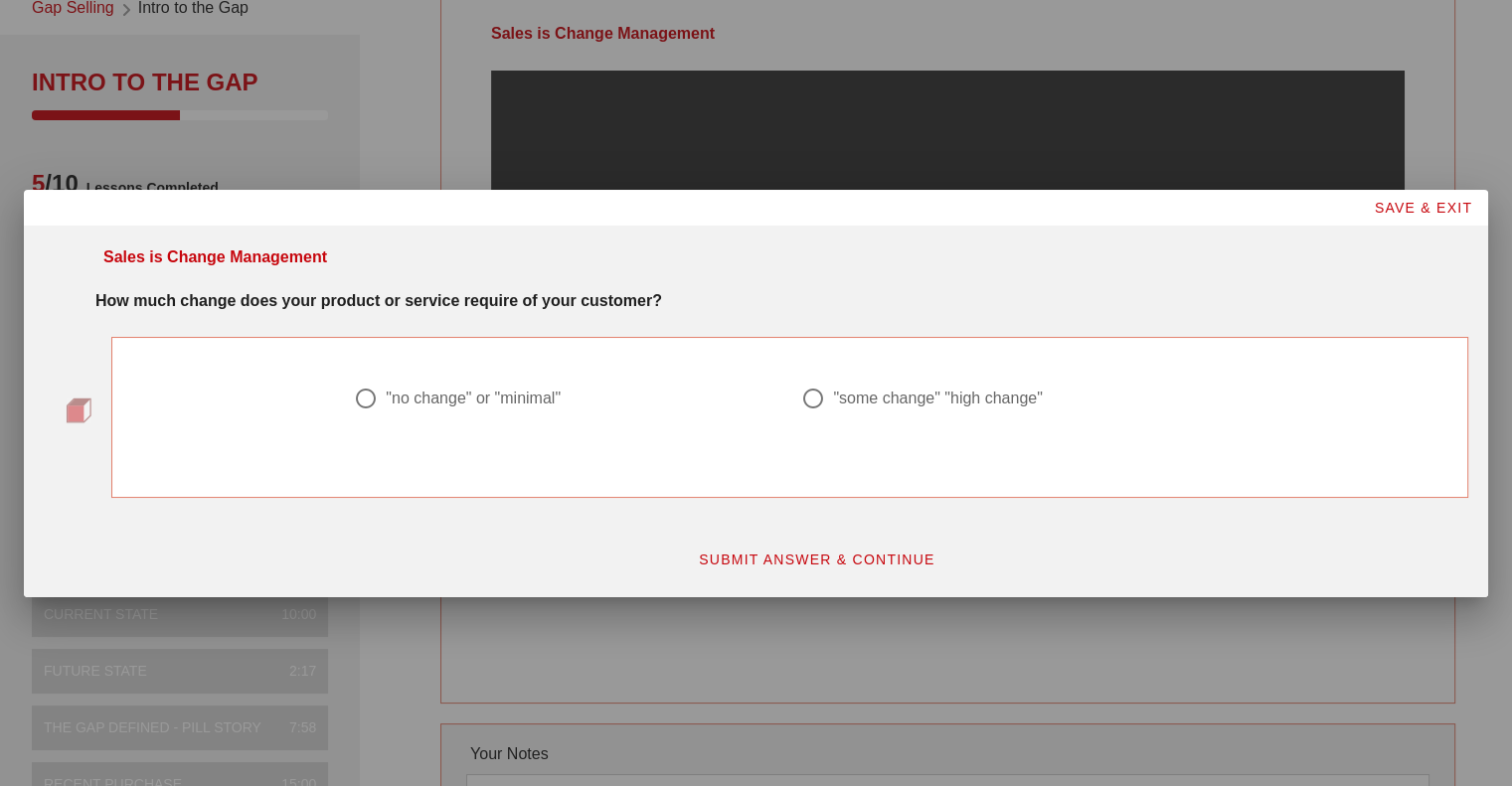 click on ""some change" "high change"" at bounding box center [937, 398] 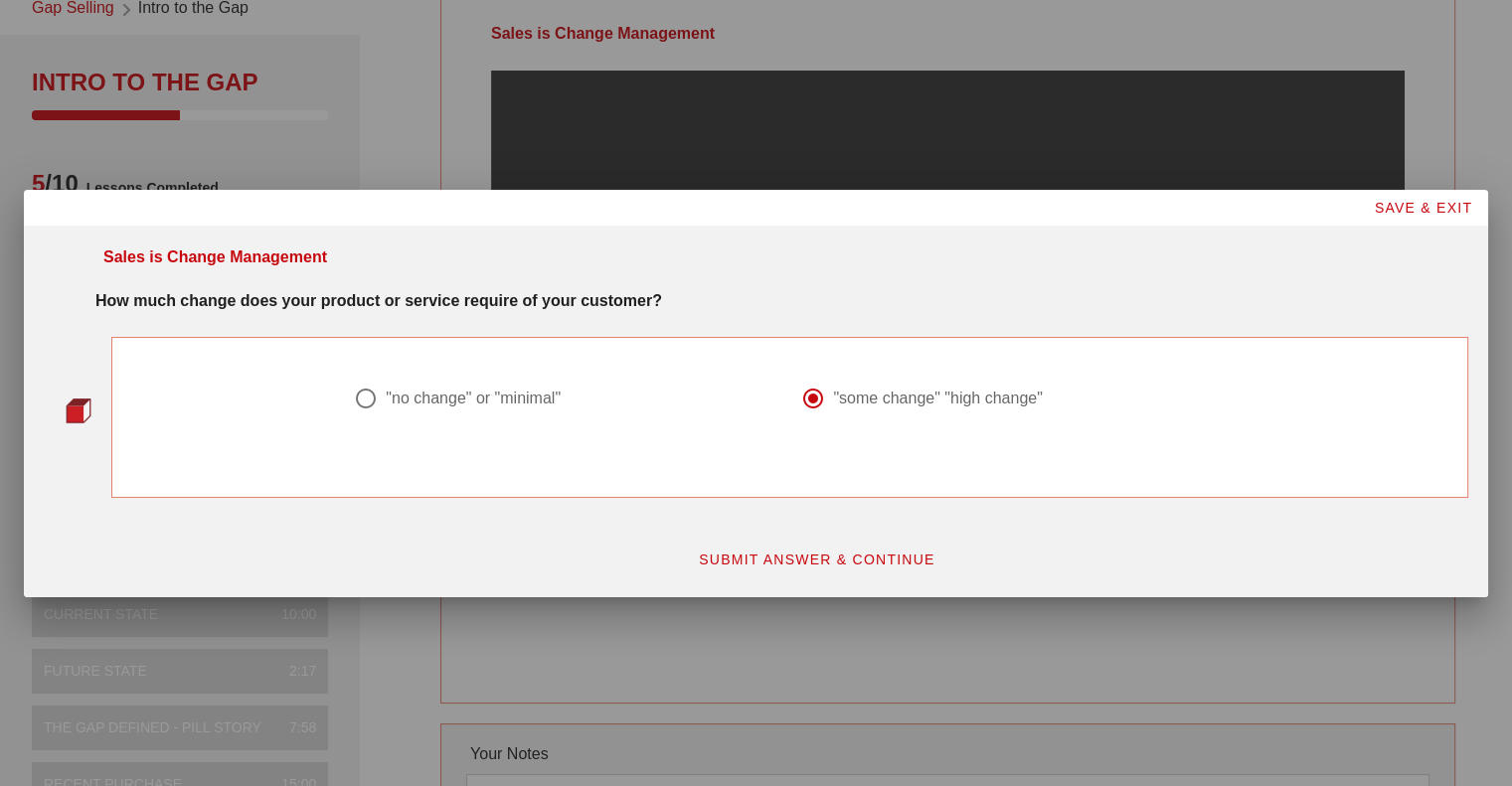 click on "SUBMIT ANSWER & CONTINUE" at bounding box center [816, 559] 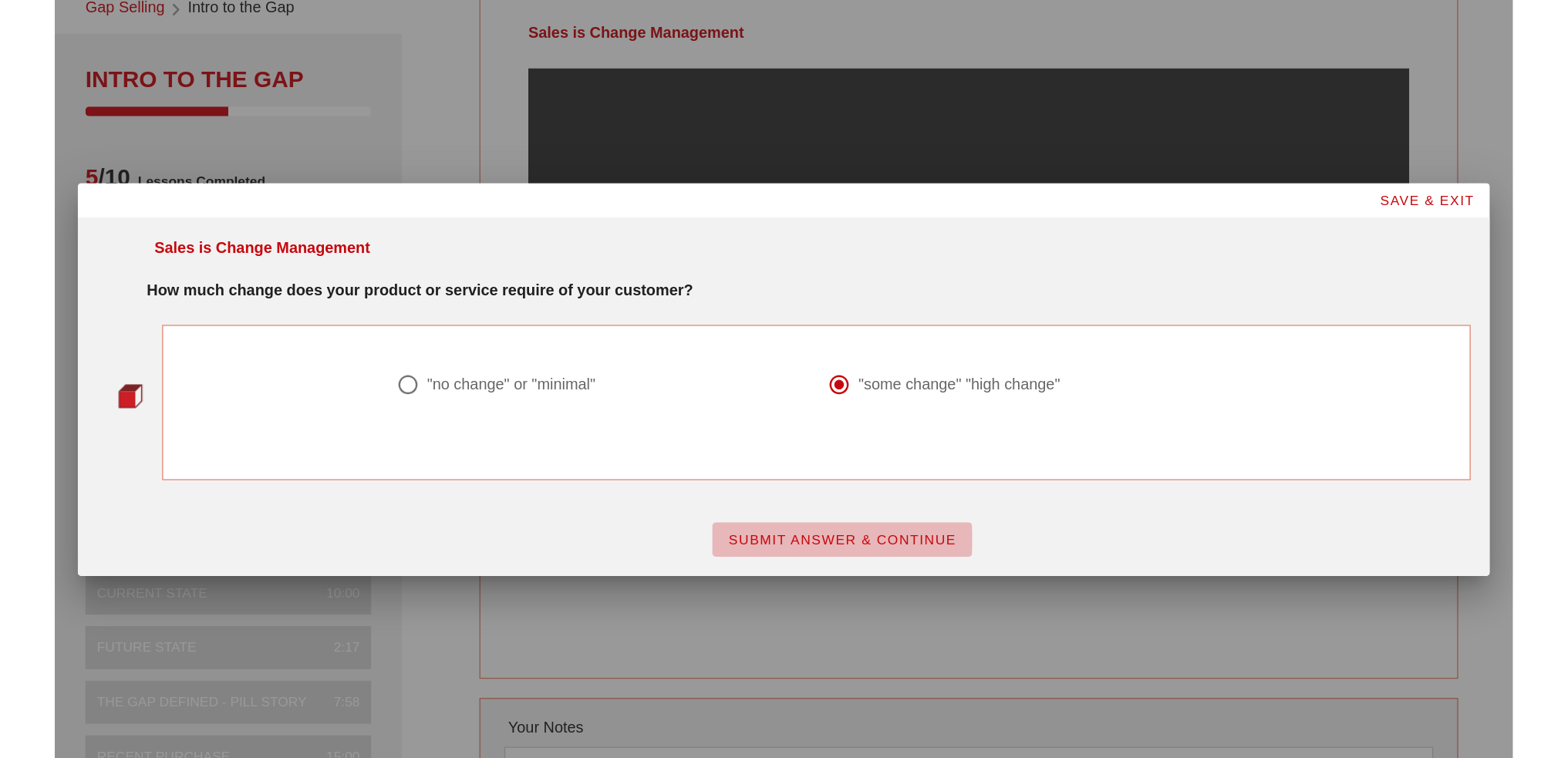 scroll, scrollTop: 0, scrollLeft: 0, axis: both 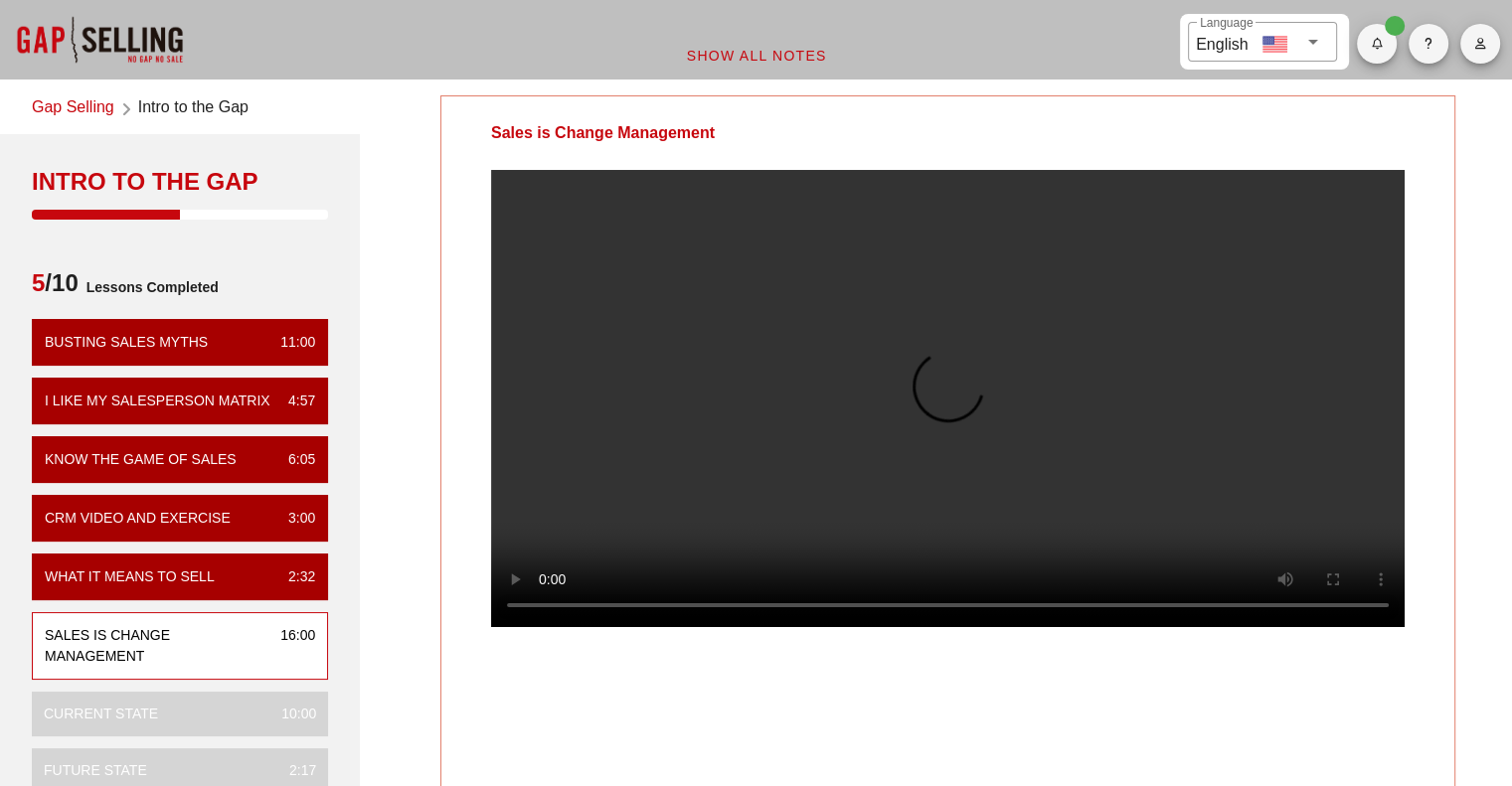 click on "Sales is Change Management  Your Notes                       Save Note Show All Notes" at bounding box center (947, 595) 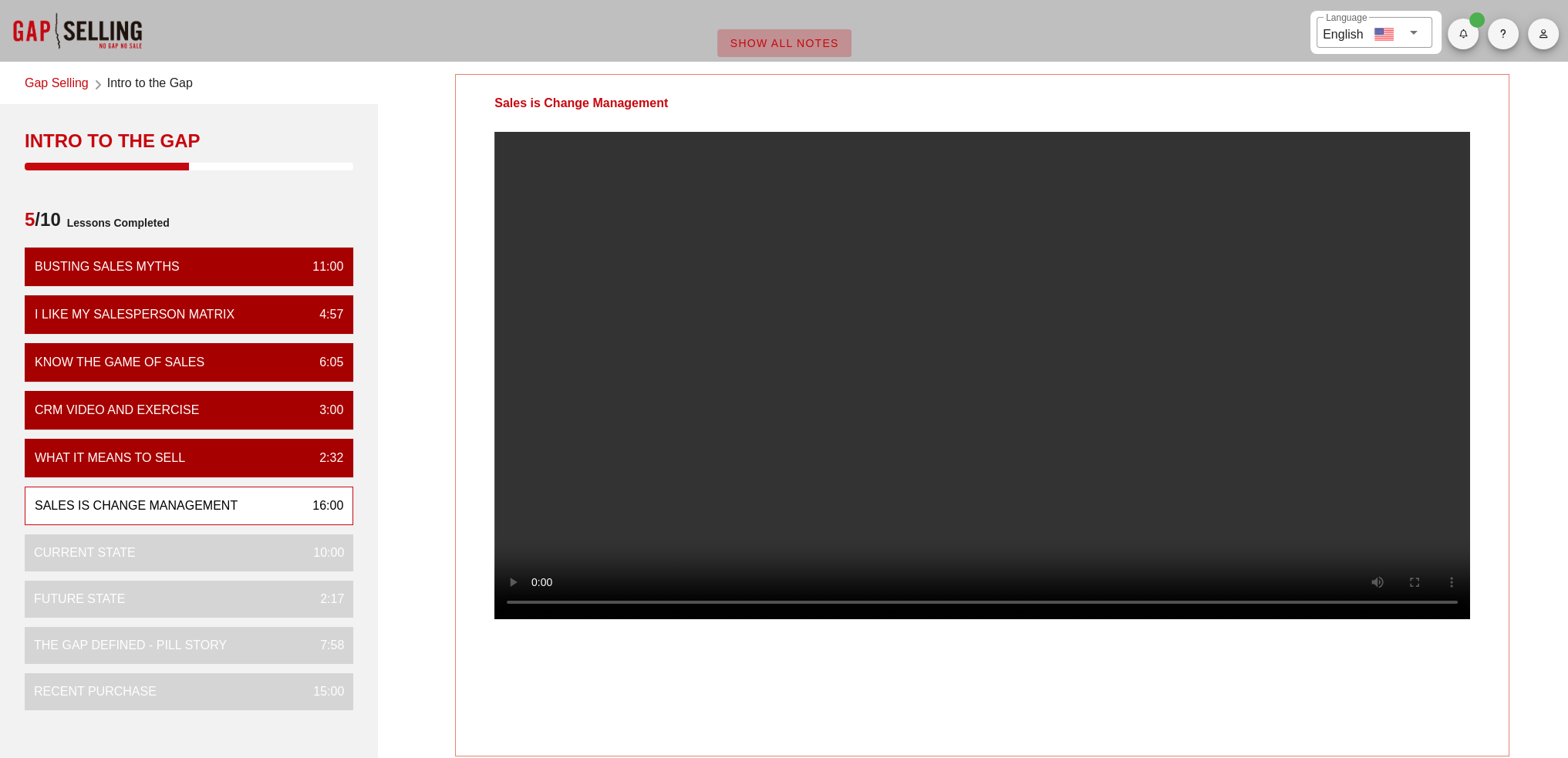 click on "Show All Notes" at bounding box center (784, 43) 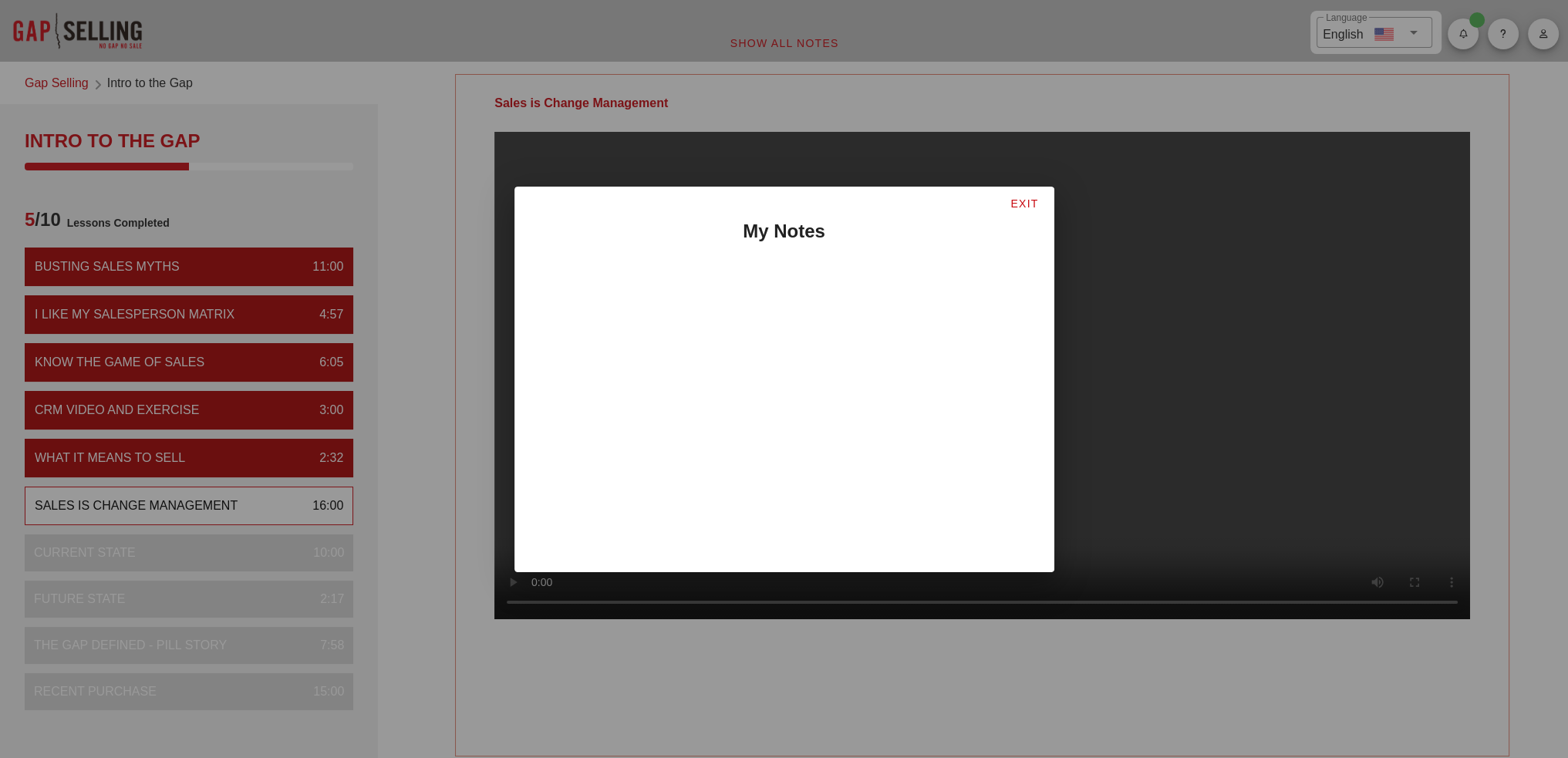 click on "EXIT" at bounding box center [1023, 204] 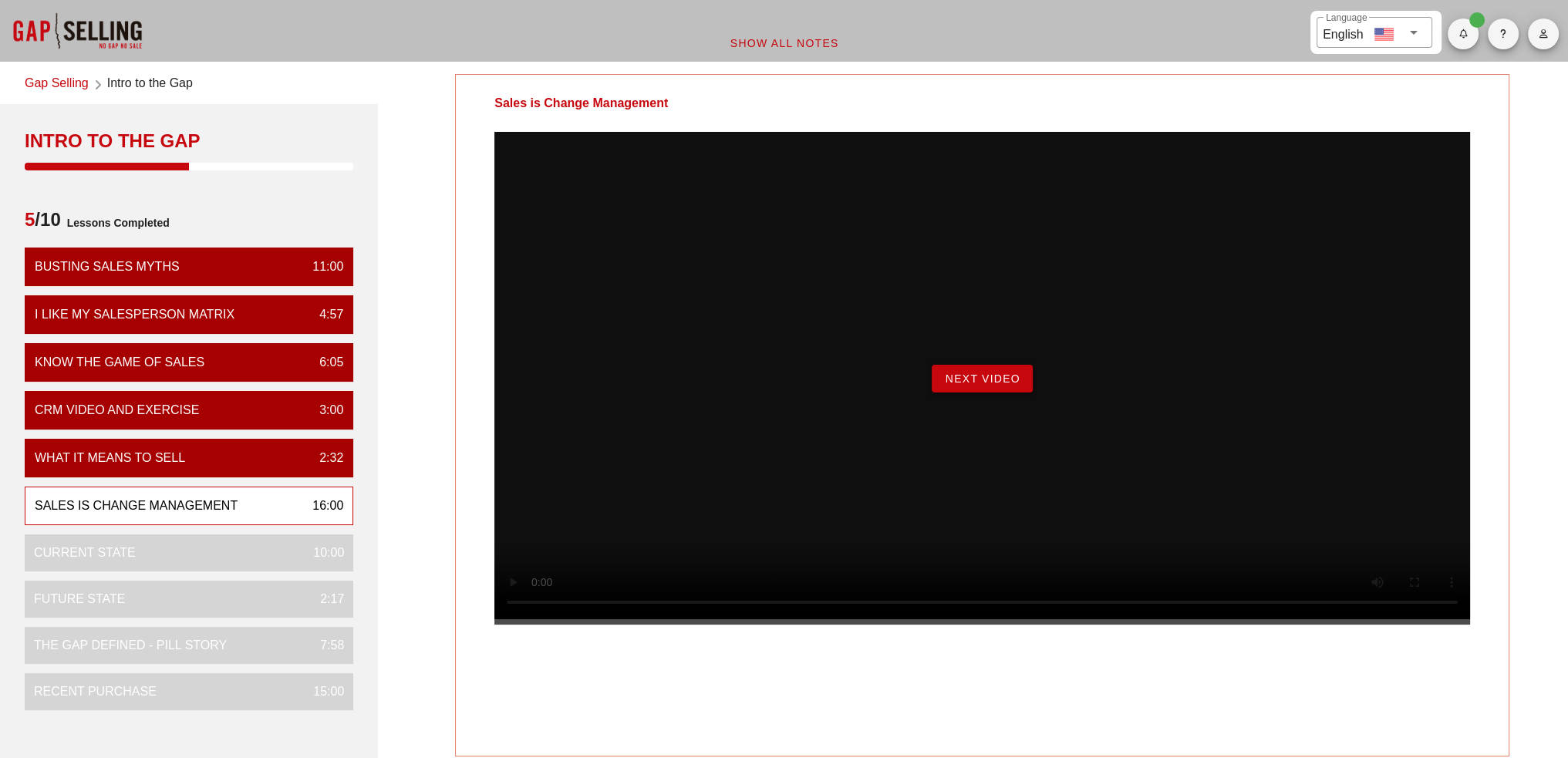 click on "Next Video" at bounding box center (982, 379) 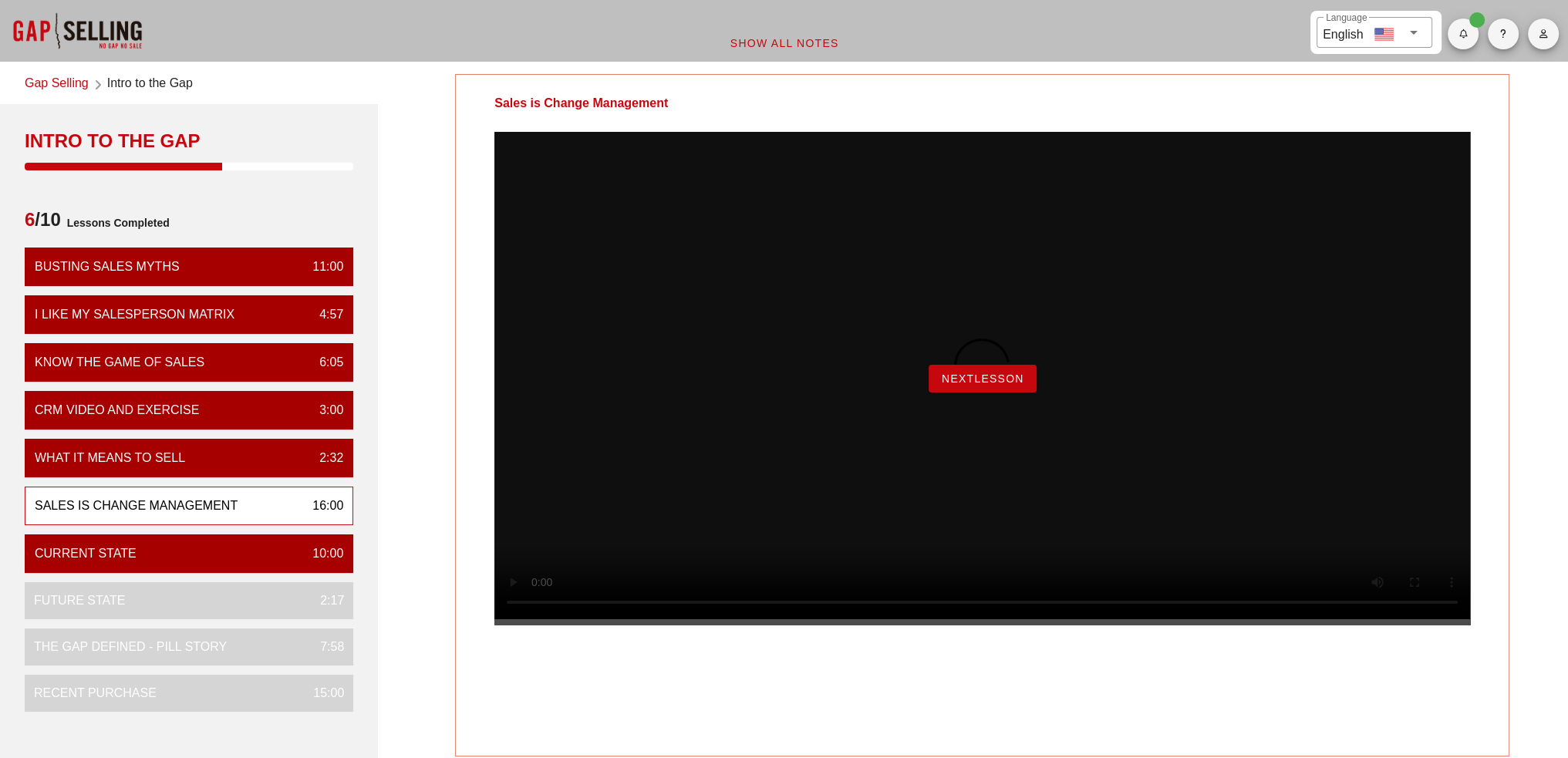 click on "NextLesson" at bounding box center [983, 379] 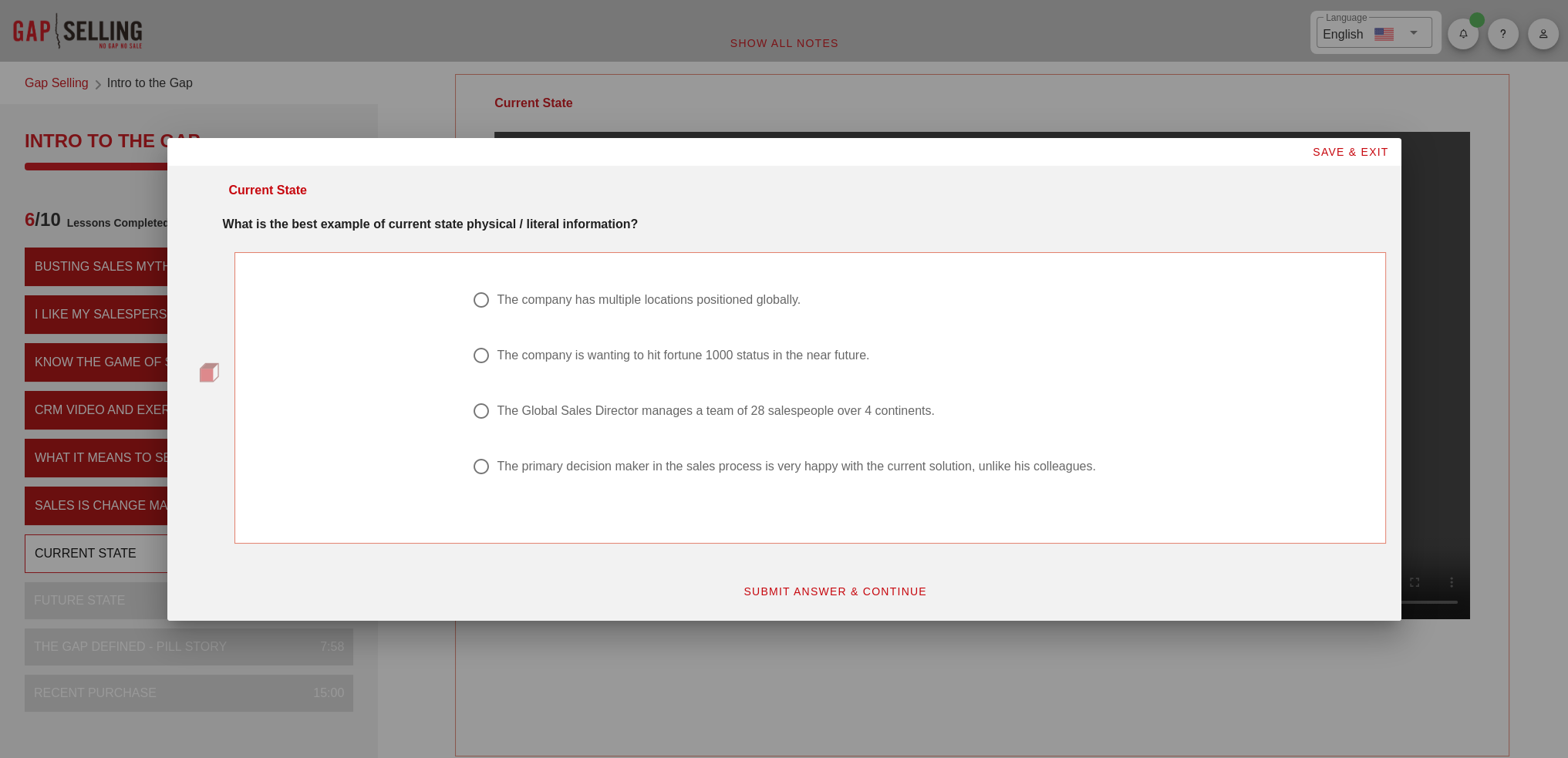 click on "The company has multiple locations positioned globally." at bounding box center (649, 300) 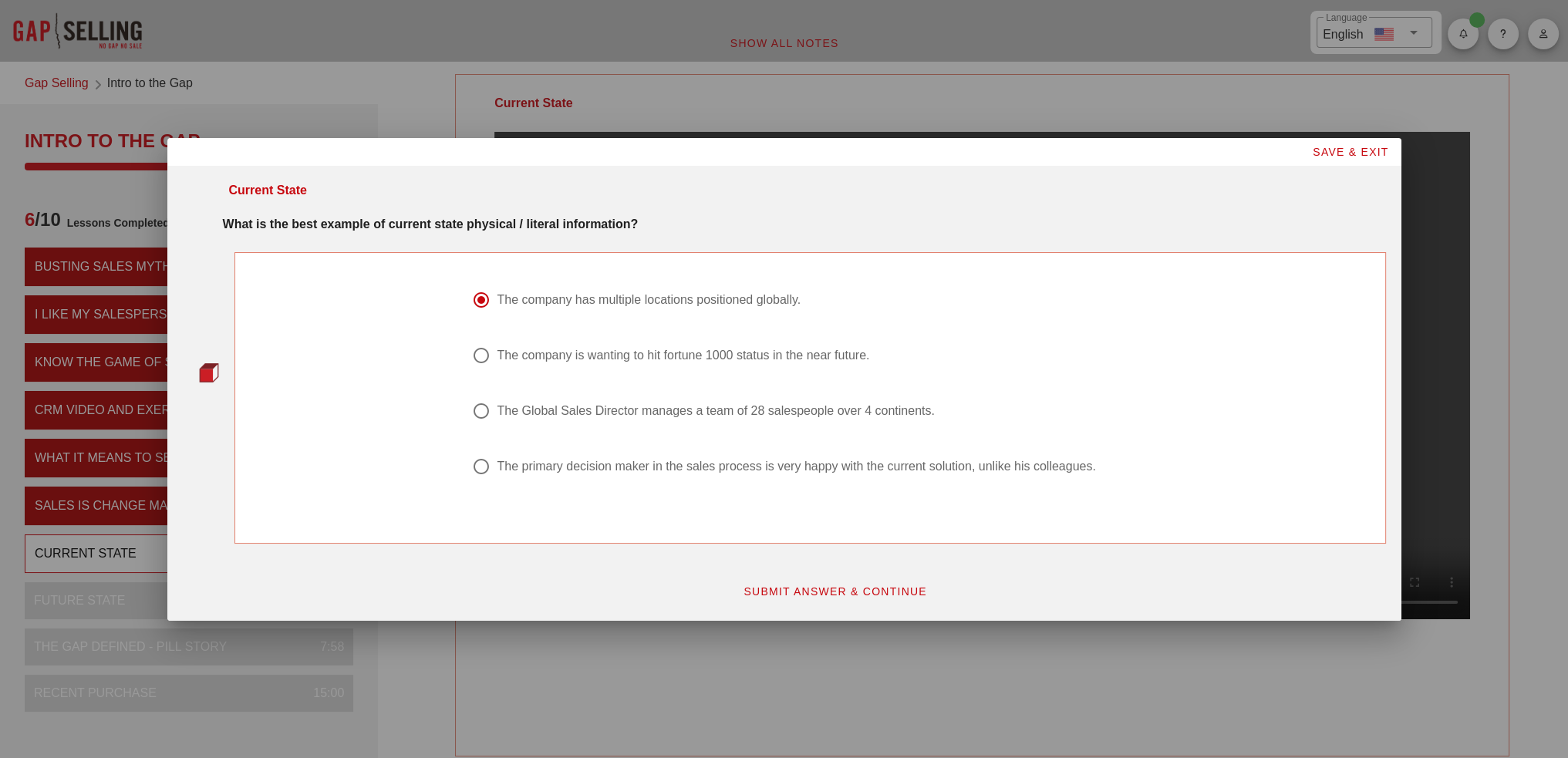click on "SUBMIT ANSWER & CONTINUE" at bounding box center (835, 591) 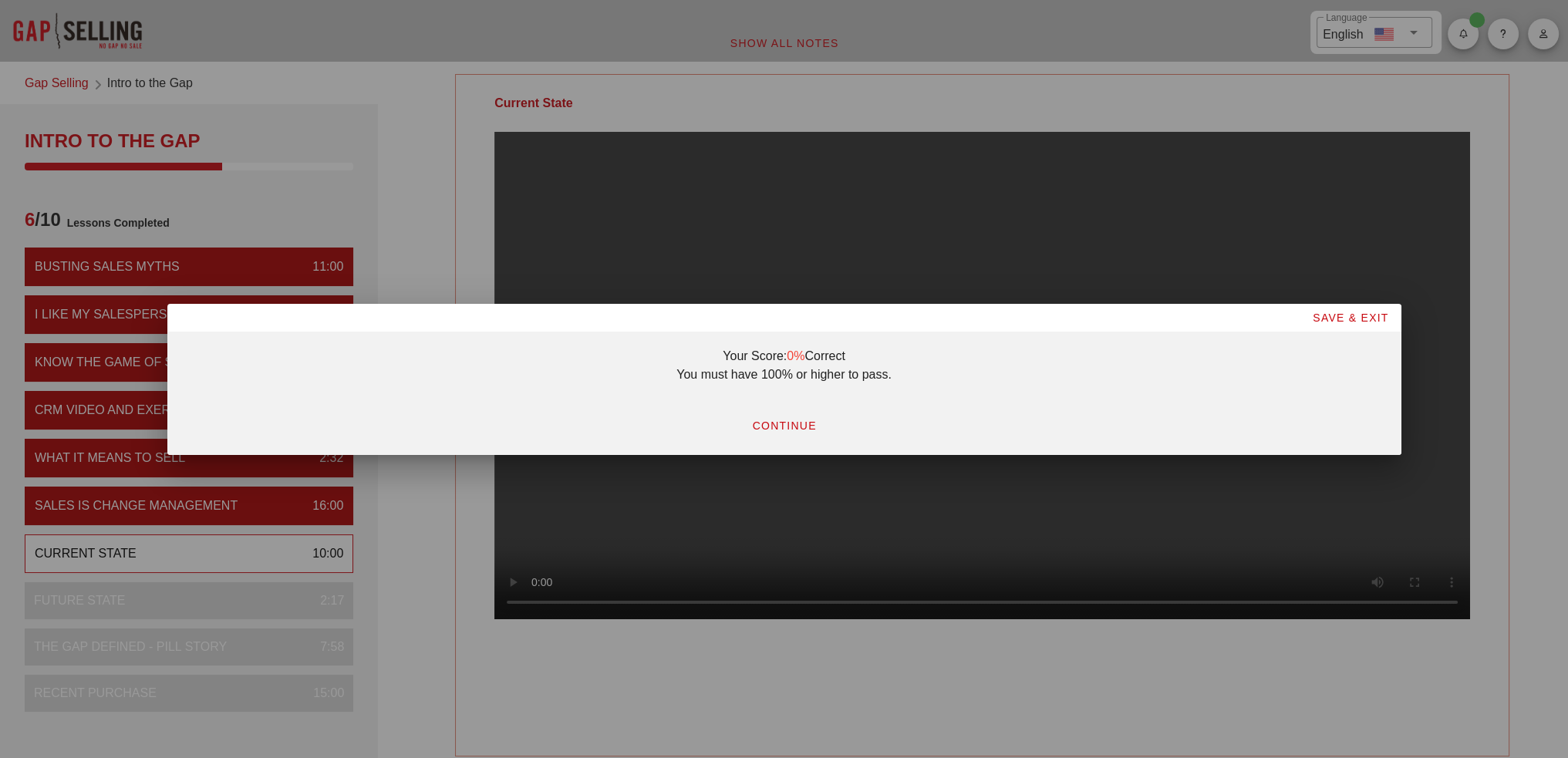 click on "CONTINUE" at bounding box center (784, 426) 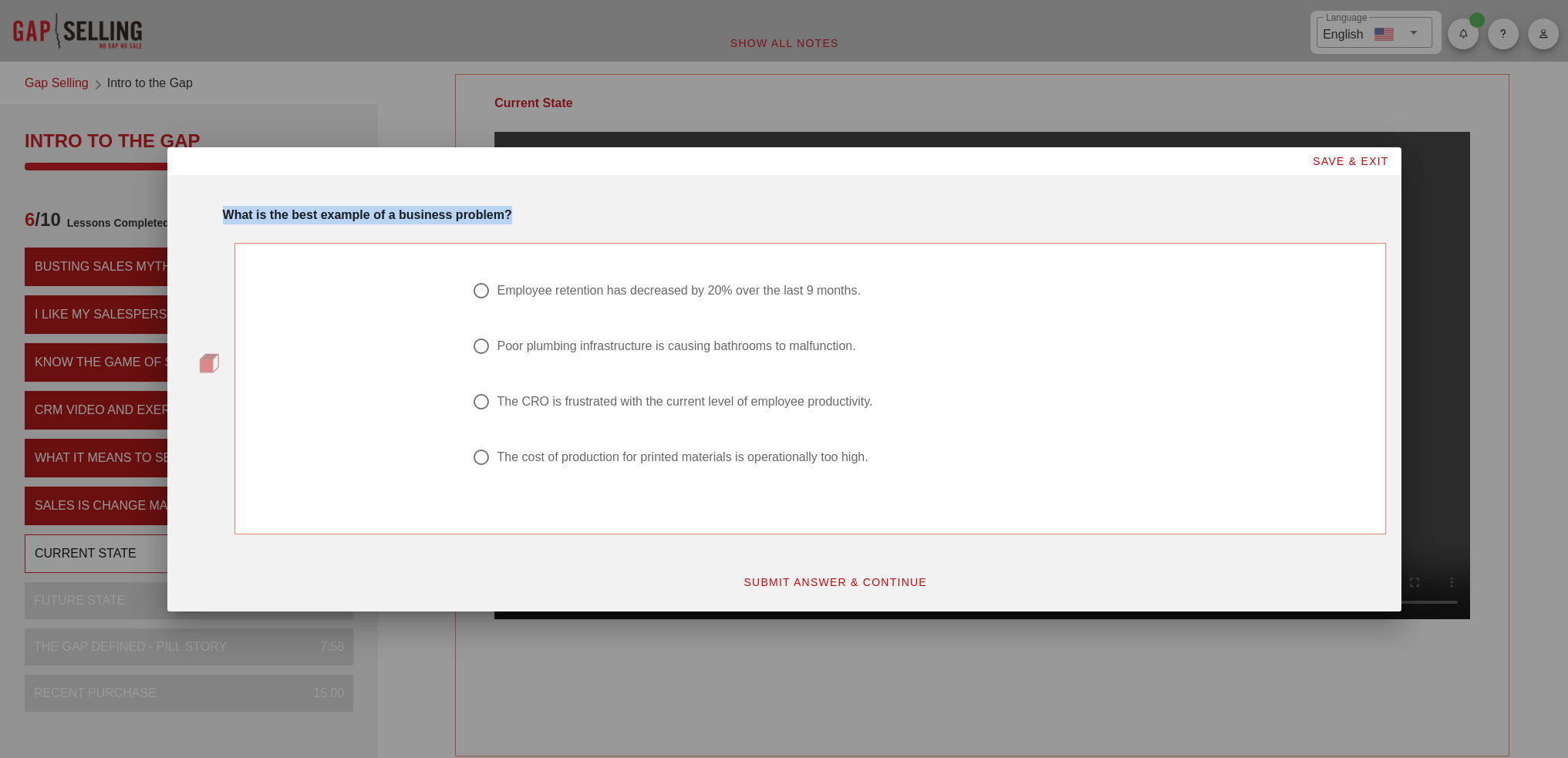 drag, startPoint x: 217, startPoint y: 215, endPoint x: 755, endPoint y: 212, distance: 538.0084 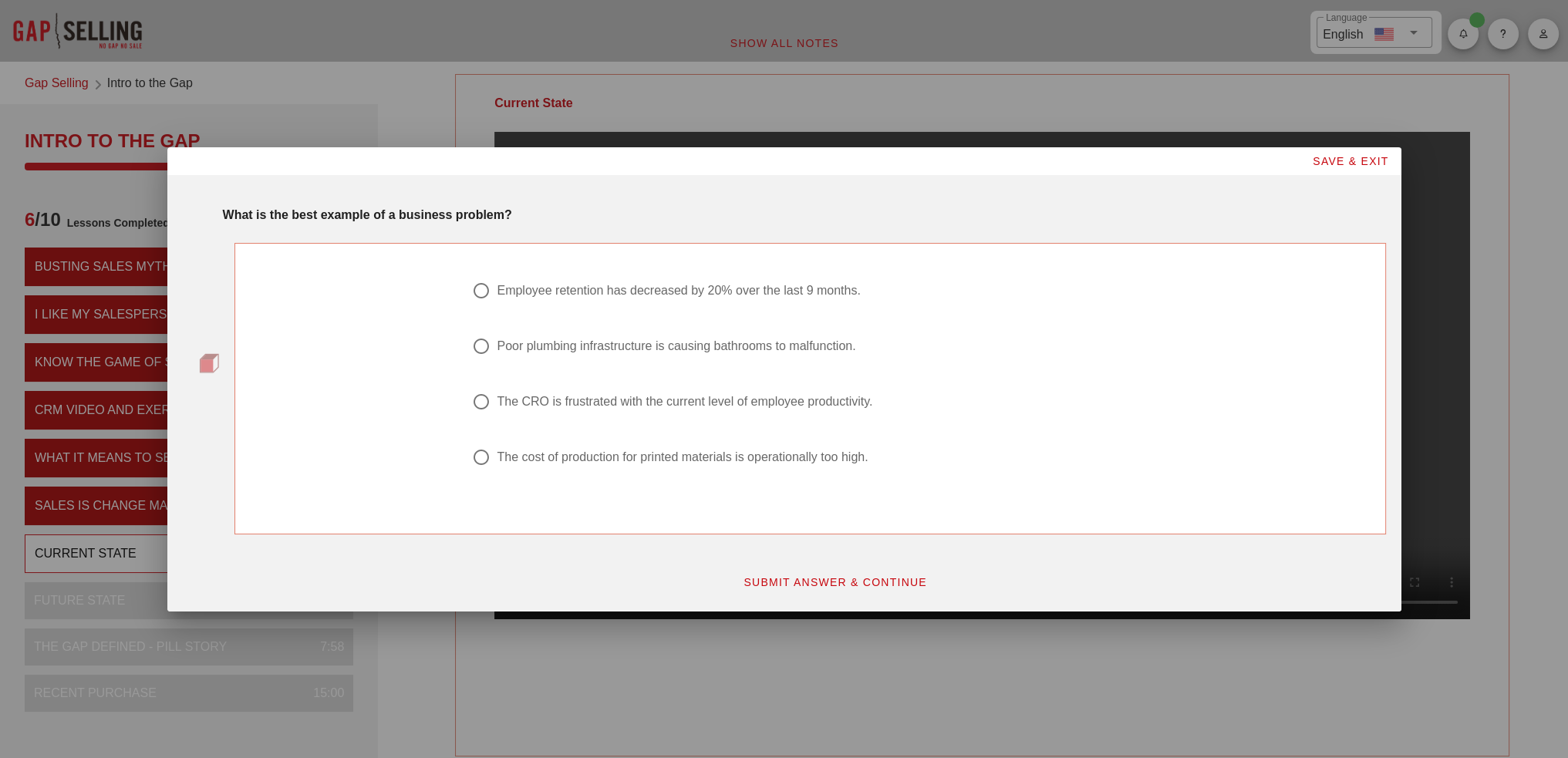 click on "Employee retention has decreased by 20% over the last 9 months." at bounding box center [678, 291] 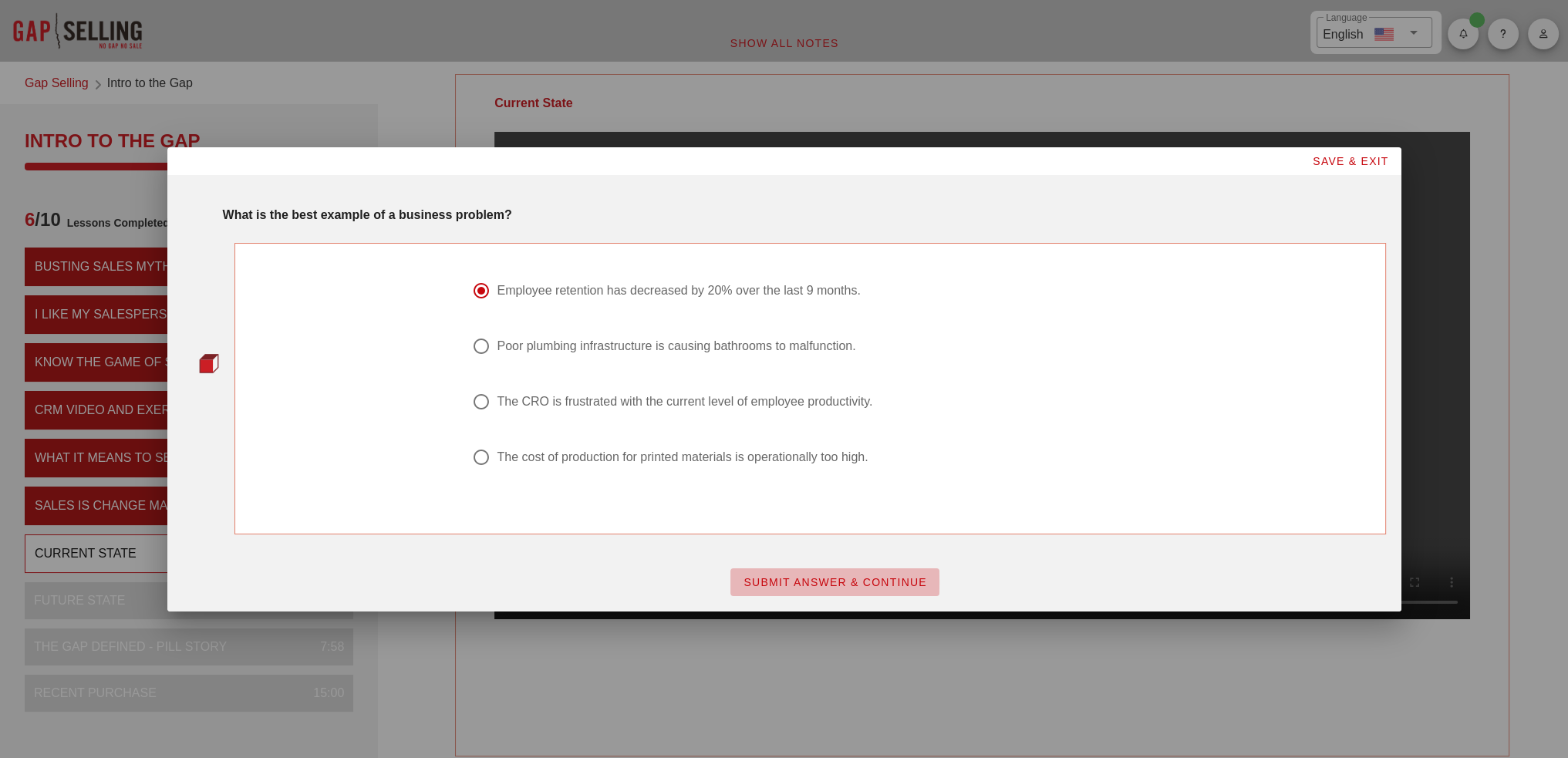 click on "SUBMIT ANSWER & CONTINUE" at bounding box center [835, 582] 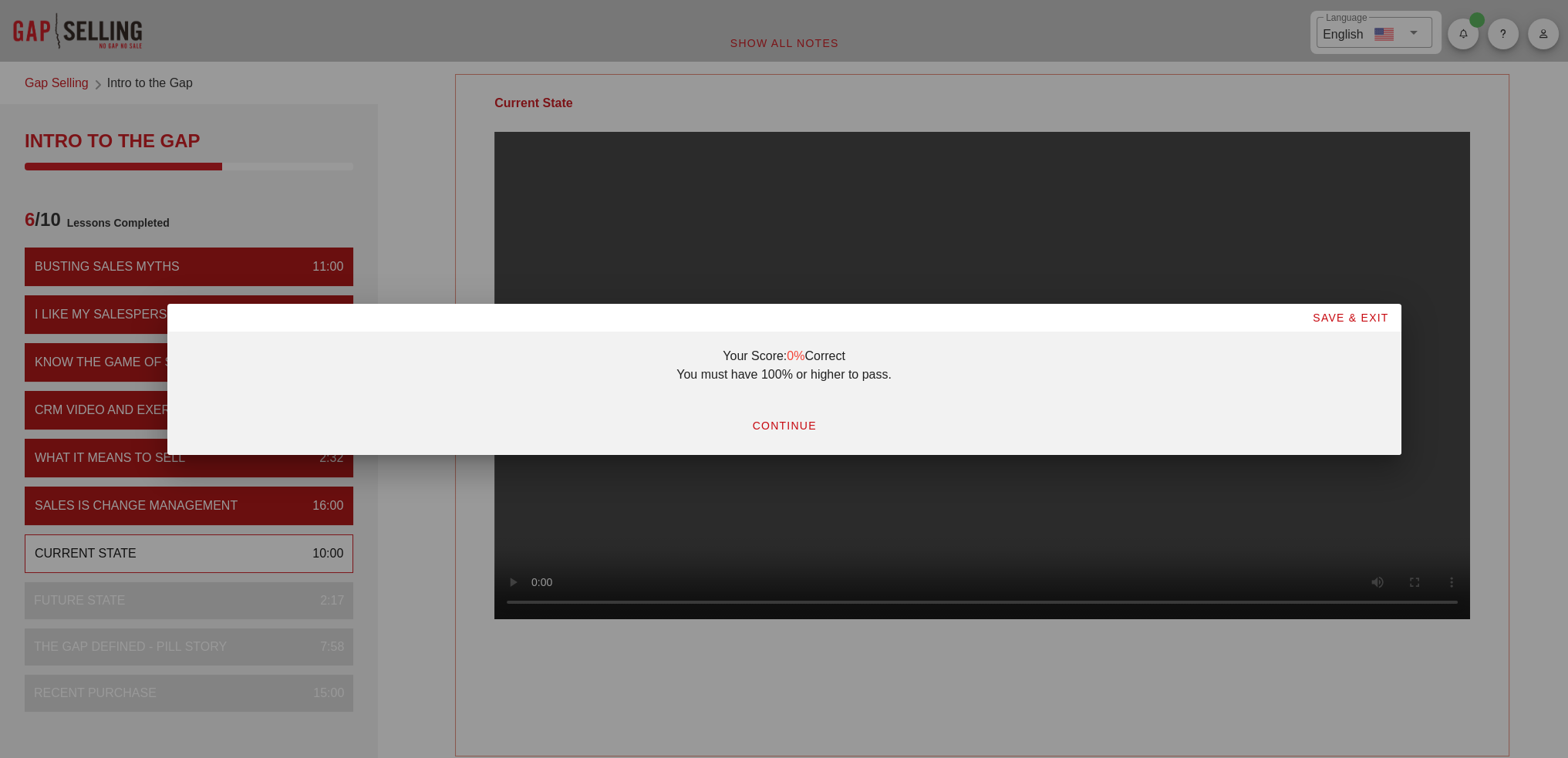 click on "CONTINUE" at bounding box center [784, 426] 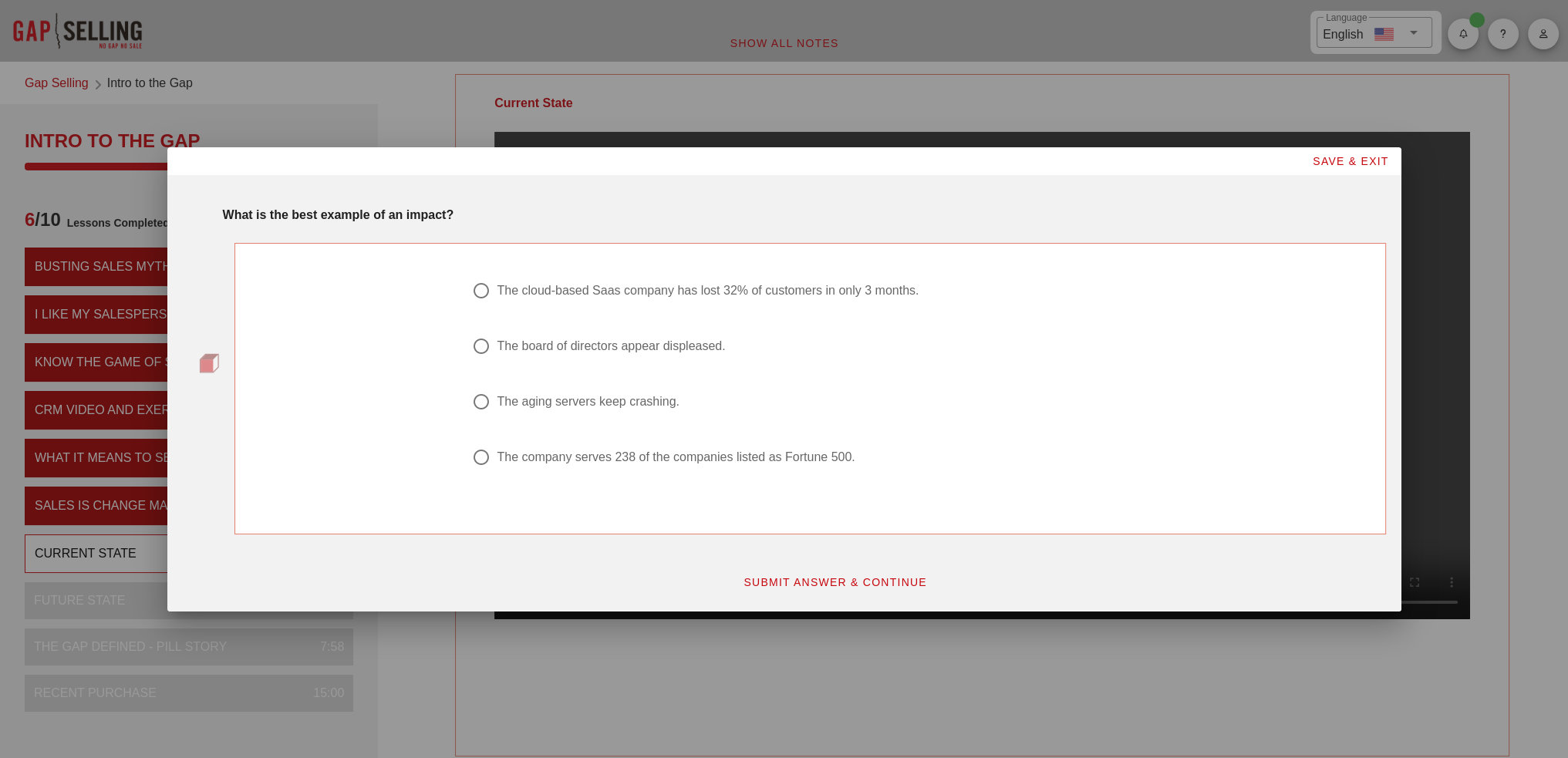 click on "What is the best example of an impact?" at bounding box center (804, 215) 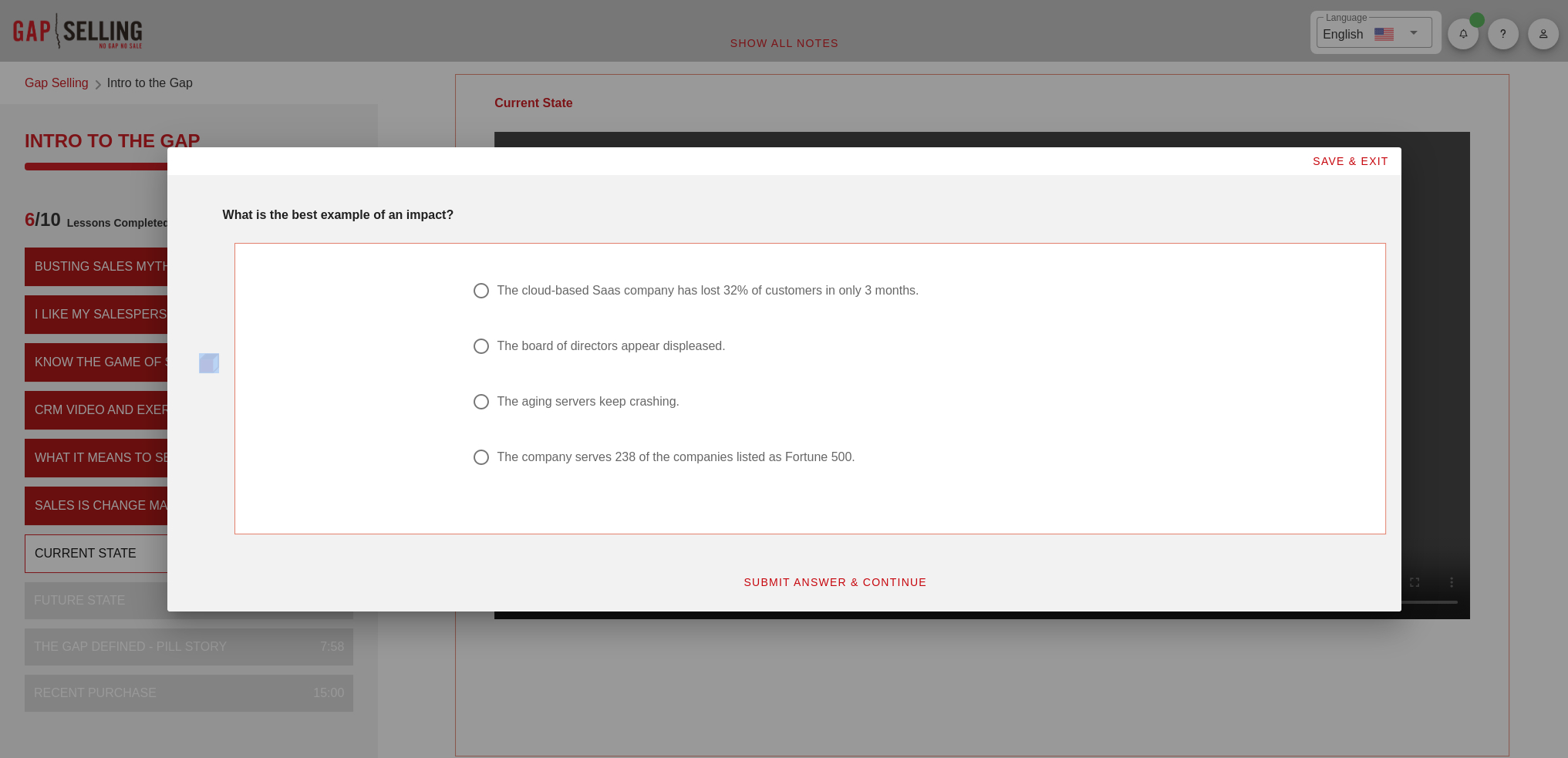 click on "What is the best example of an impact?" at bounding box center [804, 215] 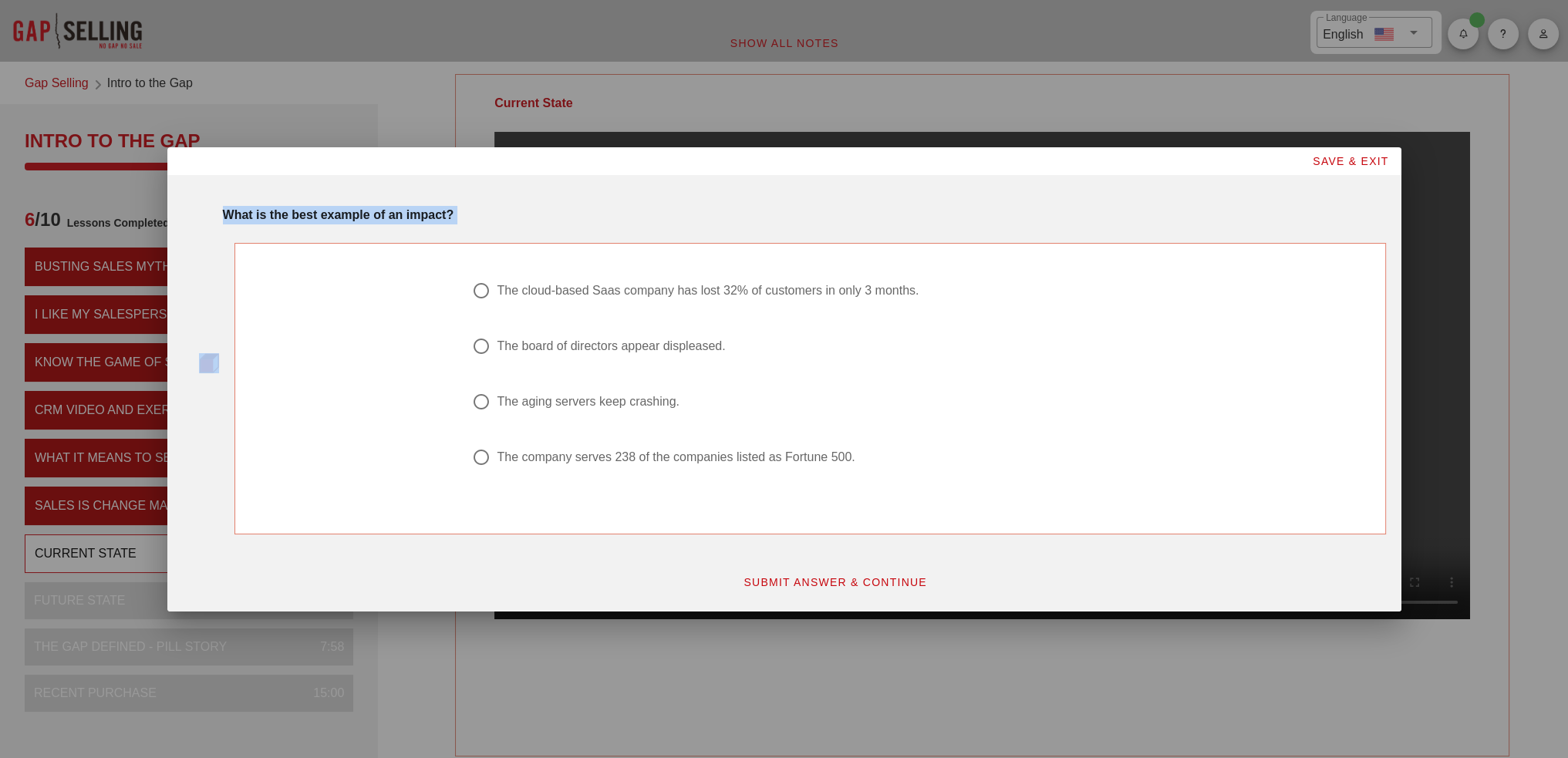 click on "What is the best example of an impact?" at bounding box center [804, 215] 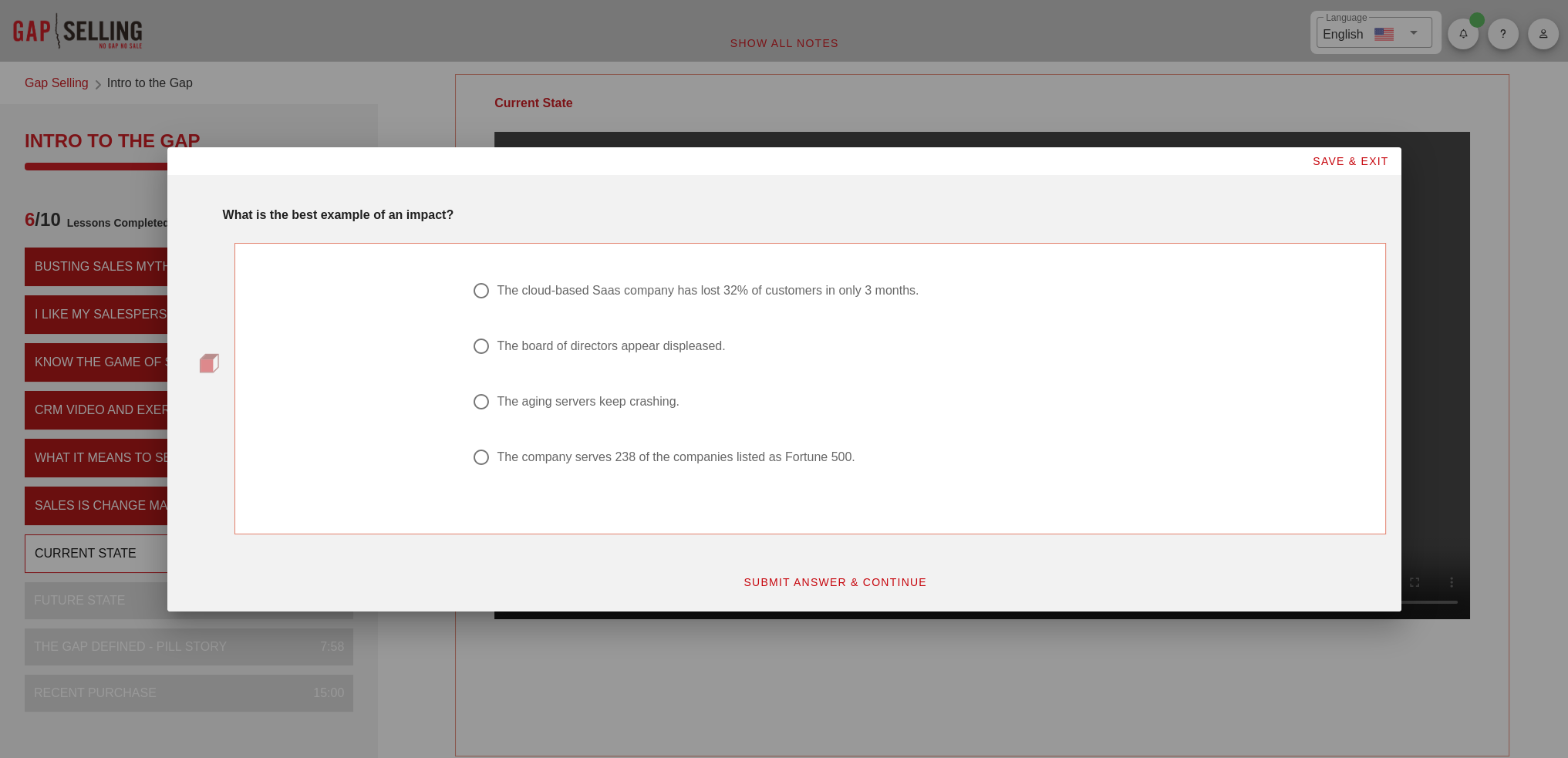 click on "The cloud-based Saas company has lost 32% of customers in only 3 months." at bounding box center [707, 291] 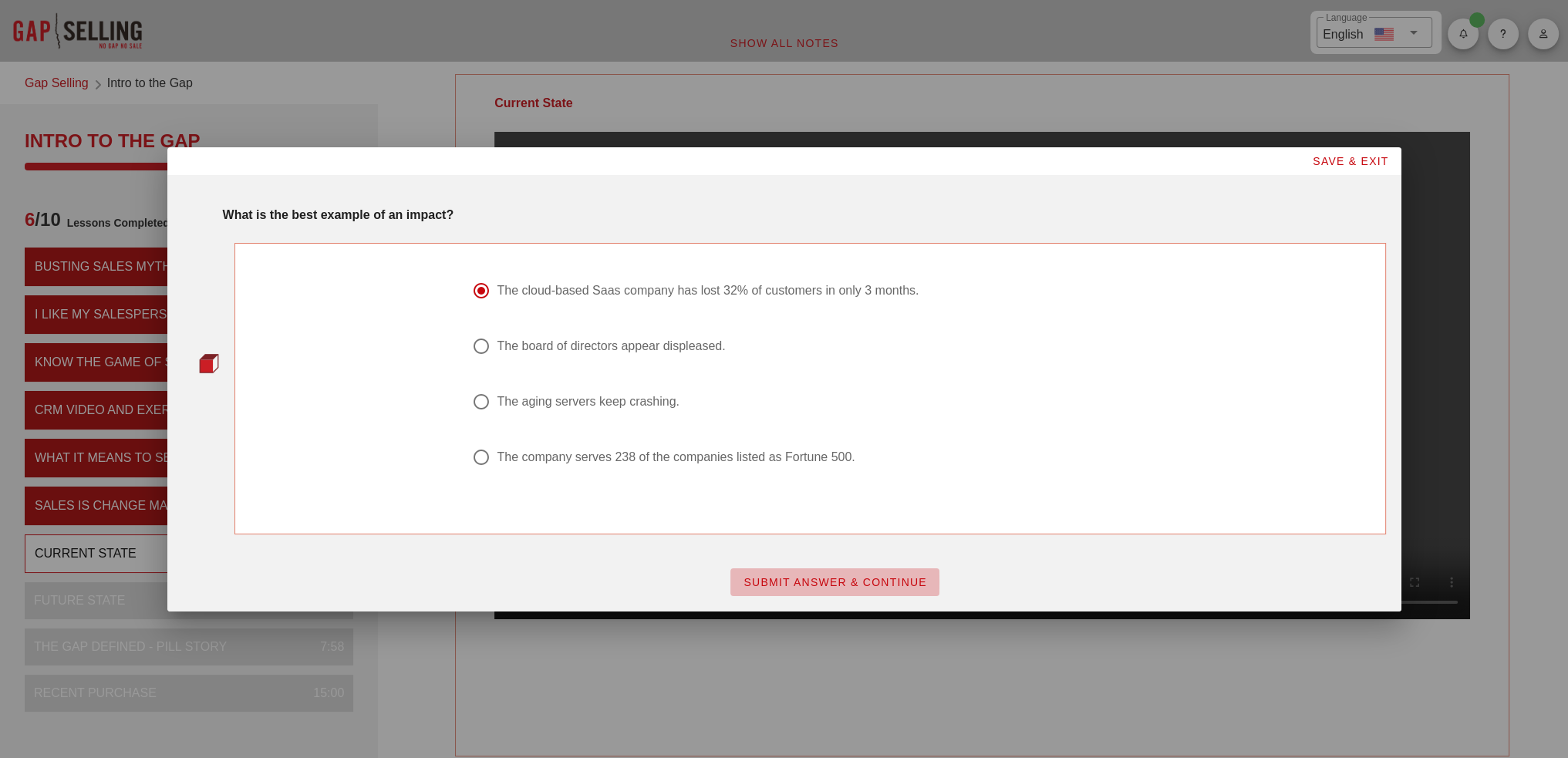click on "SUBMIT ANSWER & CONTINUE" at bounding box center [835, 582] 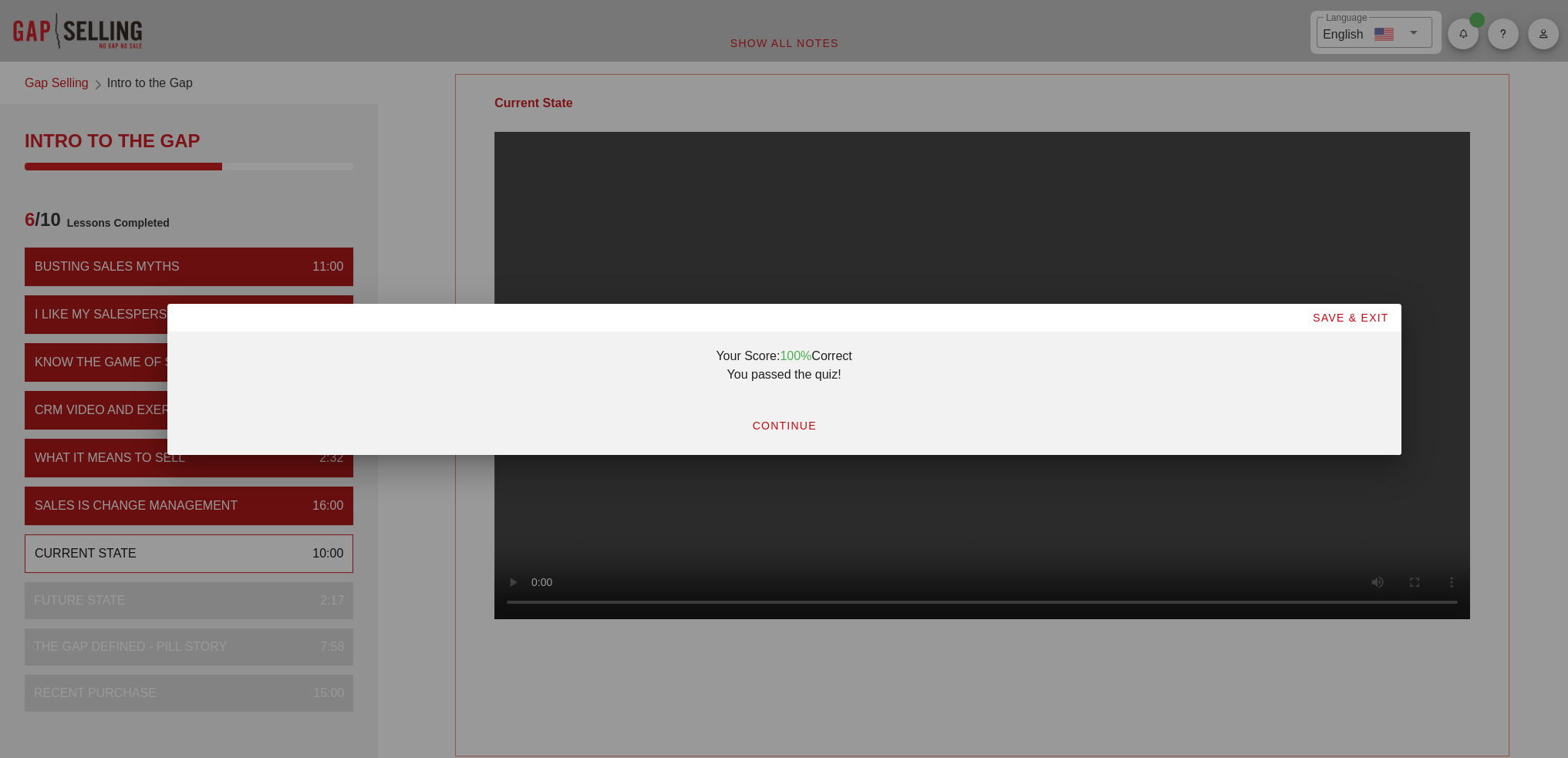click on "CONTINUE" at bounding box center [784, 426] 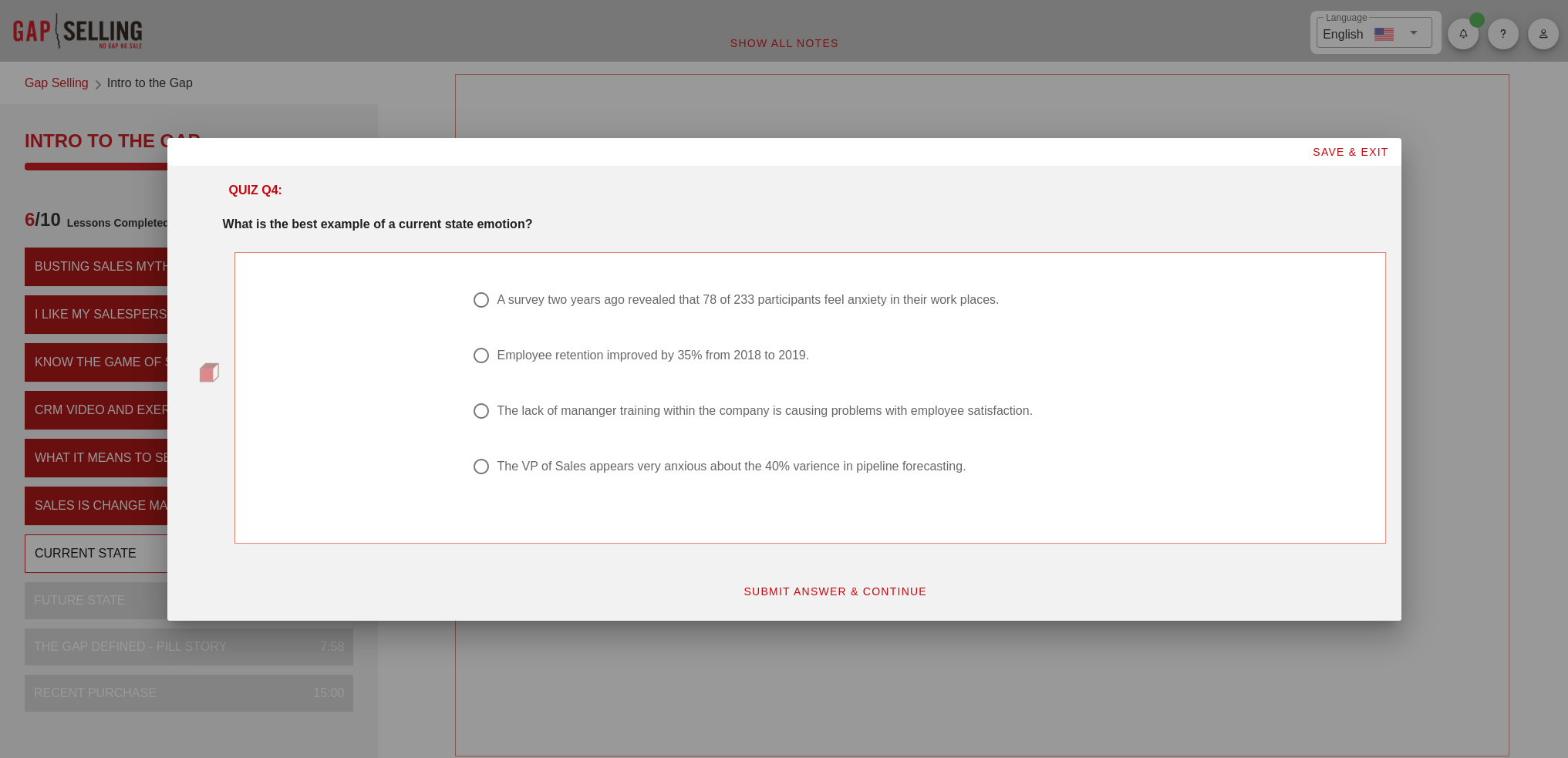 click on "The lack of mananger training within the company is causing problems with employee satisfaction." at bounding box center [764, 411] 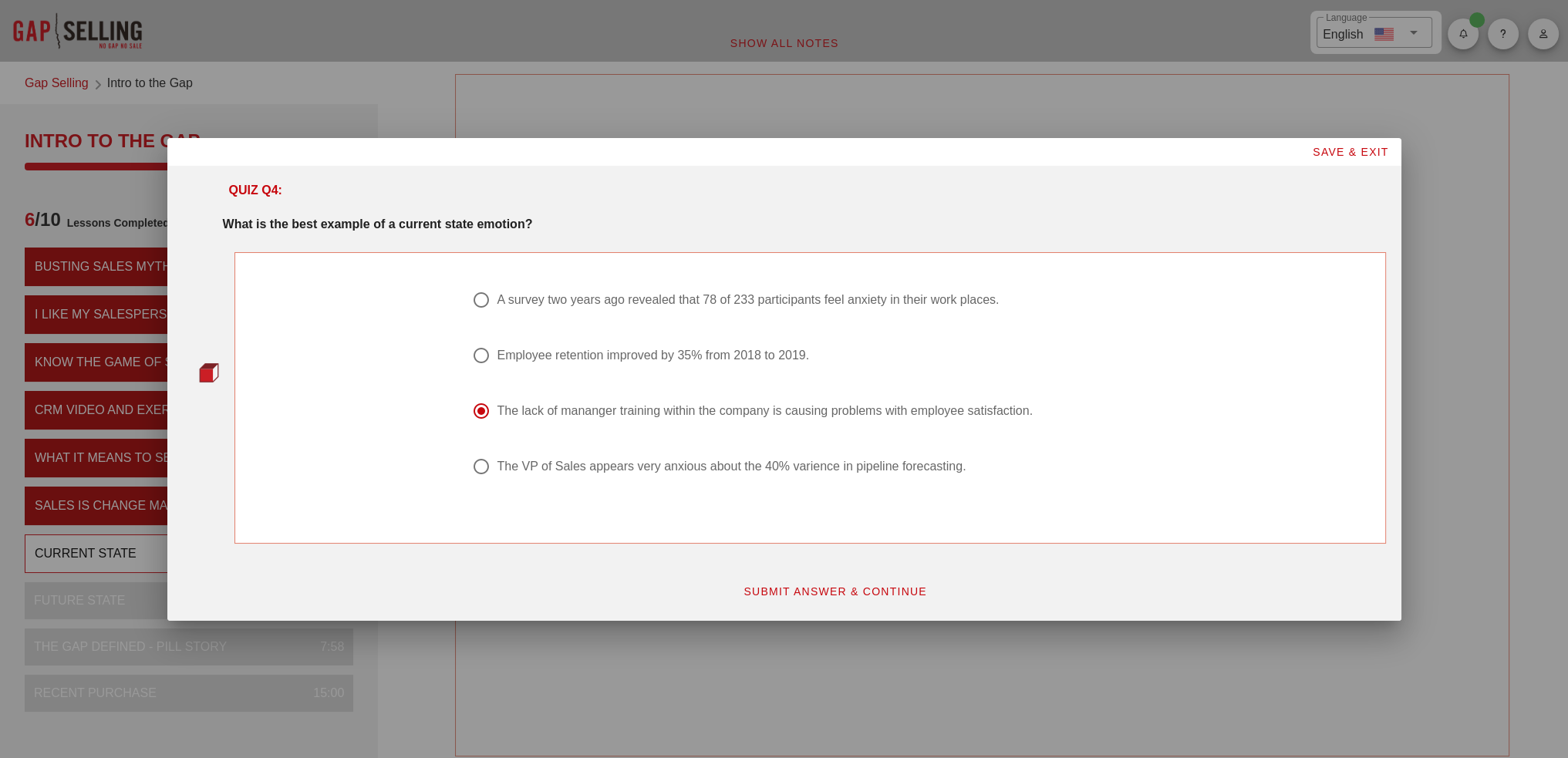 click on "SUBMIT ANSWER & CONTINUE" at bounding box center [835, 591] 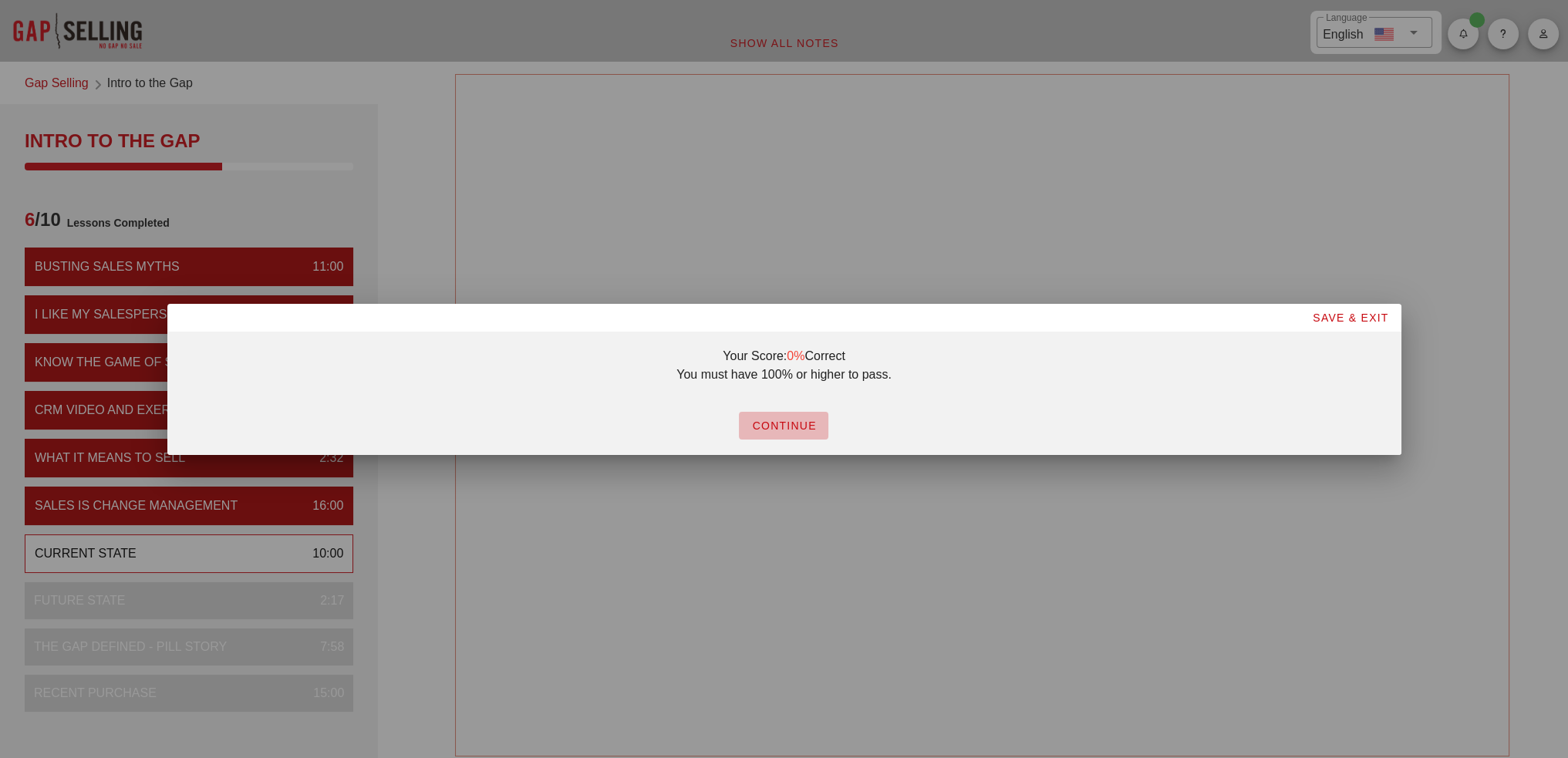 click on "CONTINUE" at bounding box center [784, 426] 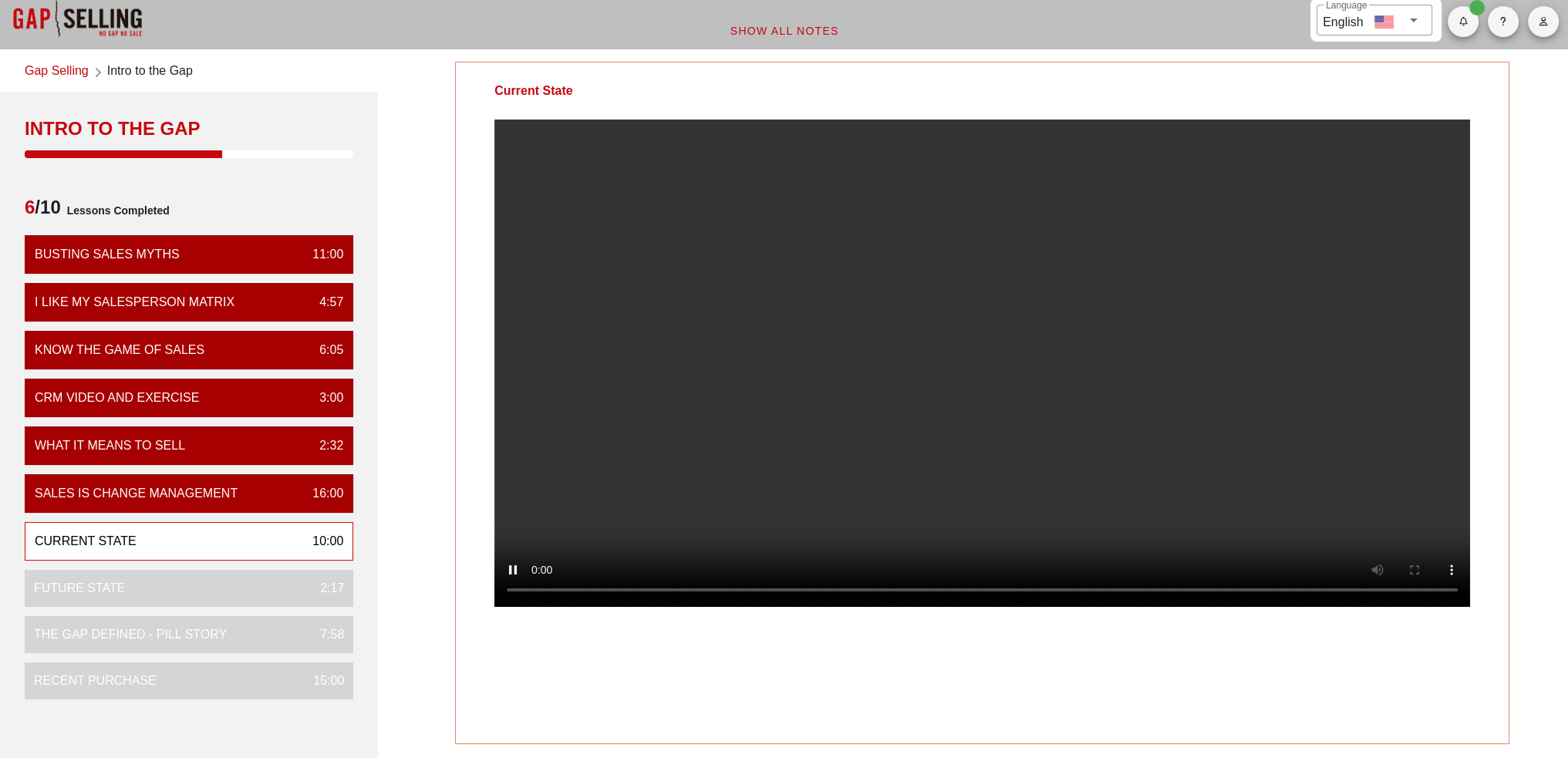 scroll, scrollTop: 0, scrollLeft: 0, axis: both 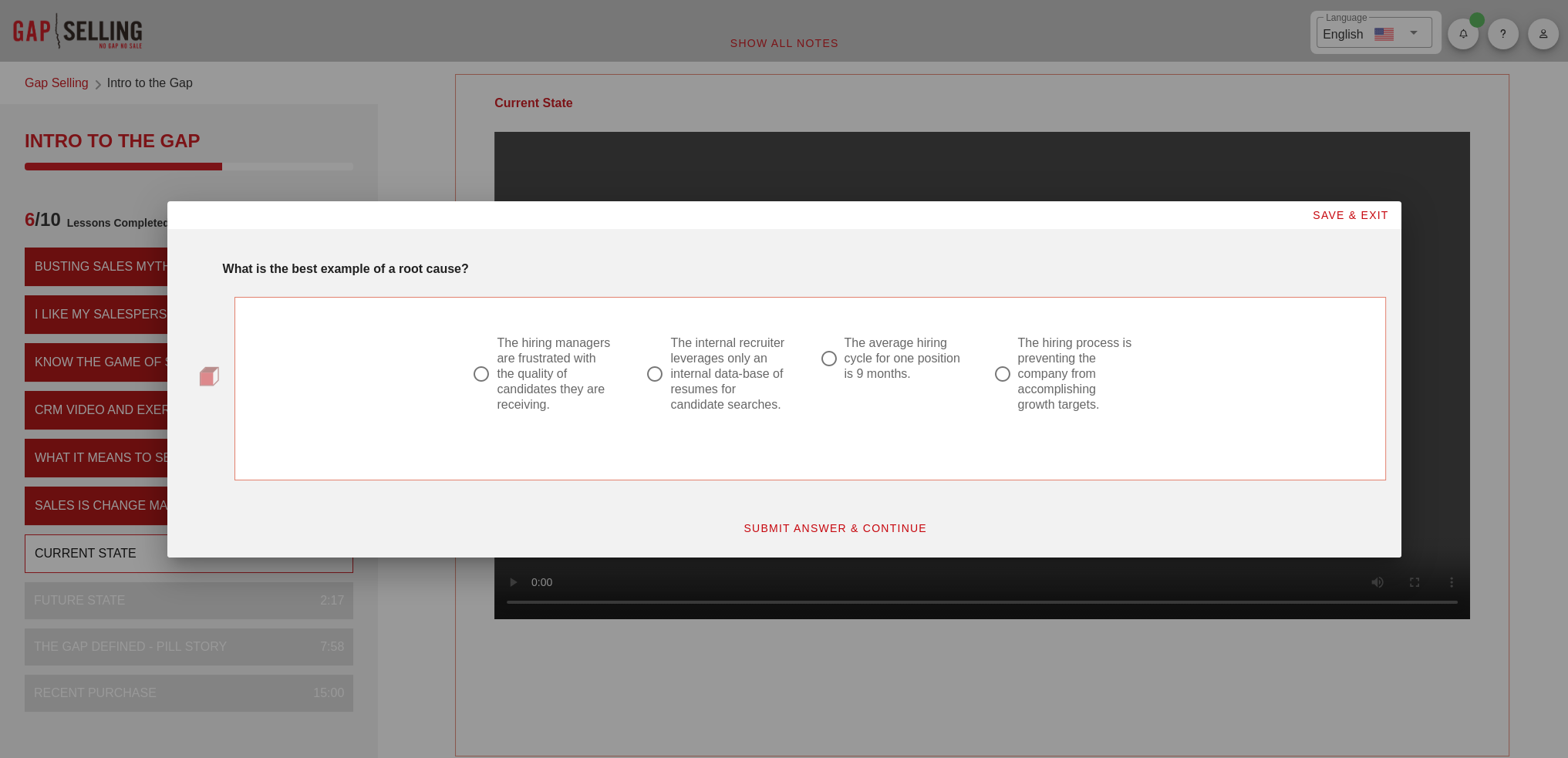 click at bounding box center (481, 374) 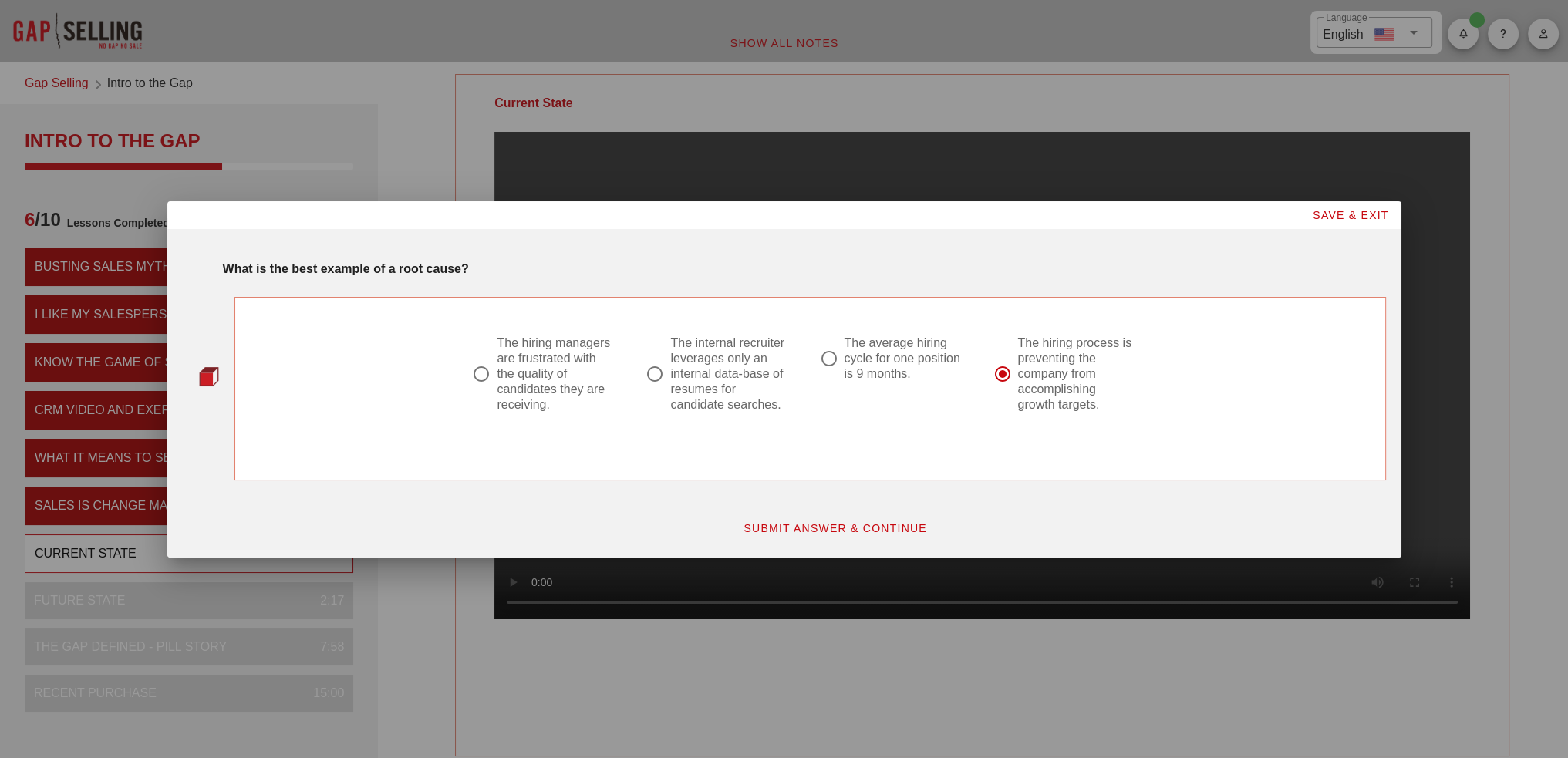 click on "SUBMIT ANSWER & CONTINUE" at bounding box center [835, 528] 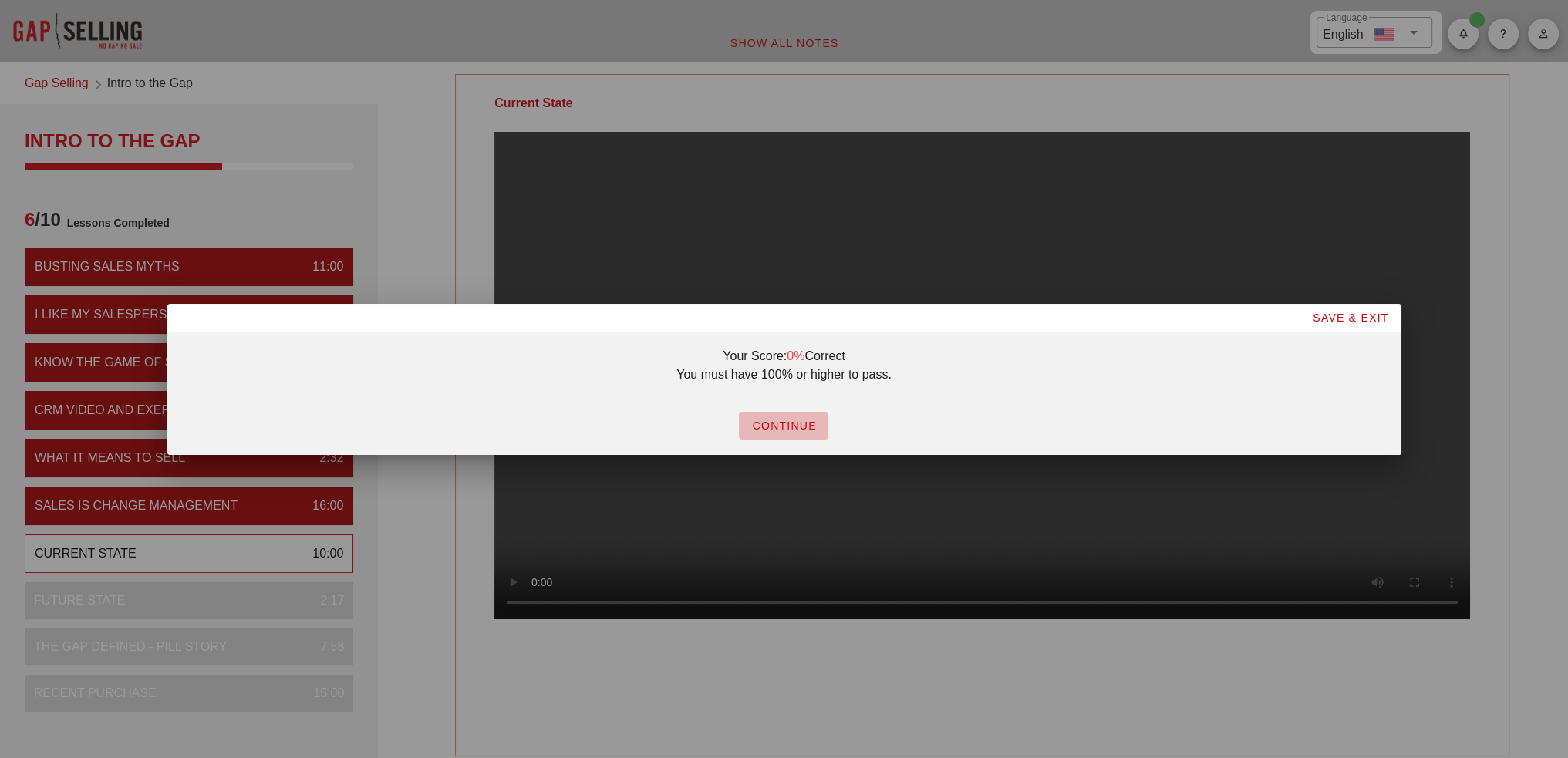 click on "CONTINUE" at bounding box center (784, 426) 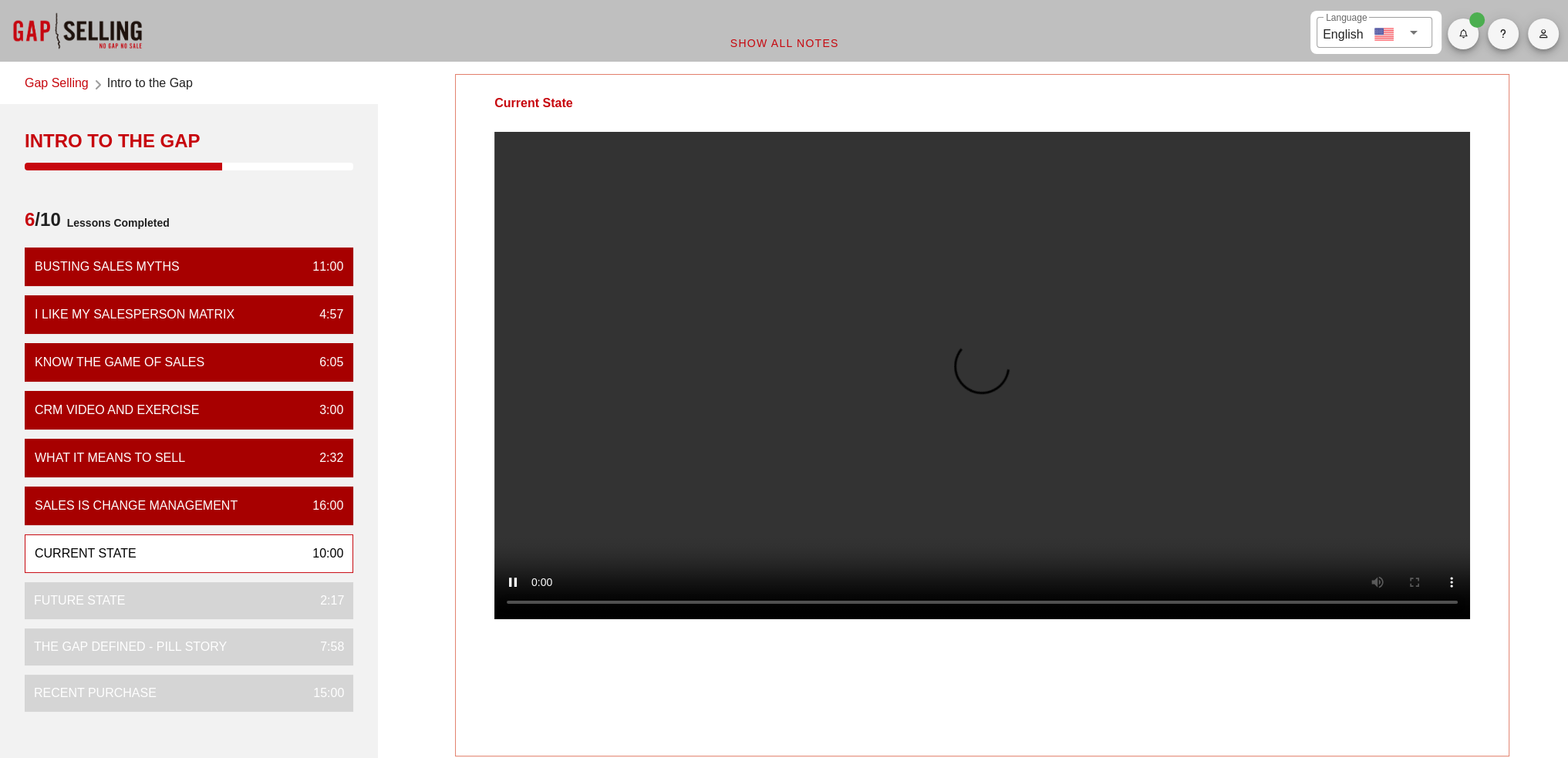 click on "Future State 2:17" at bounding box center [189, 601] 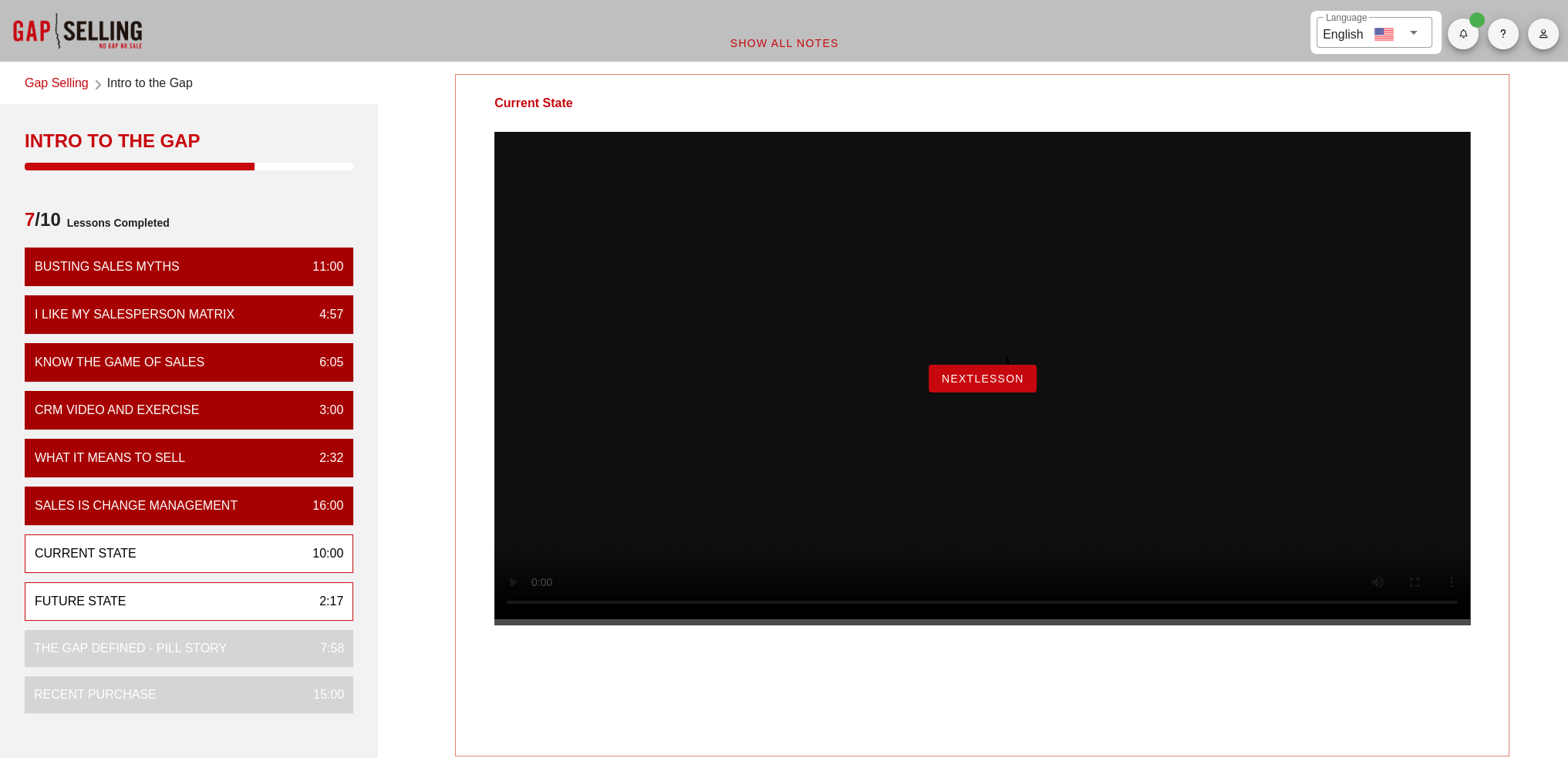 click on "Future State 2:17" at bounding box center [189, 267] 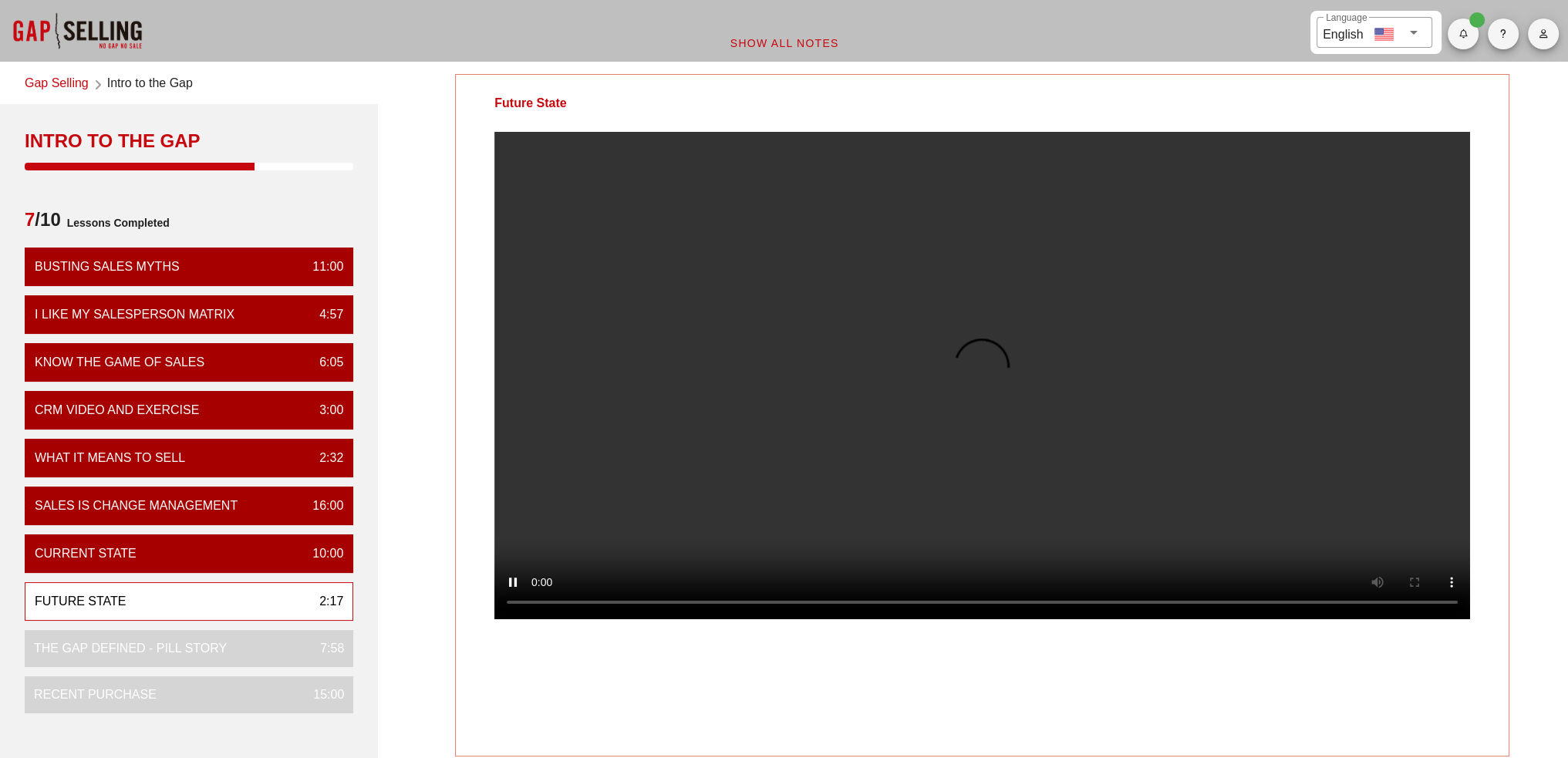 click on "Intro to the Gap  7  /10  Lessons Completed Busting Sales Myths 11:00 I Like My Salesperson Matrix 4:57 Know the Game of Sales 6:05 CRM VIDEO and EXERCISE 3:00 What it means to sell 2:32 Sales is Change Management 16:00 Current State 10:00 Future State 2:17 The Gap Defined - Pill Story 7:58 Recent Purchase 15:00" at bounding box center [189, 483] 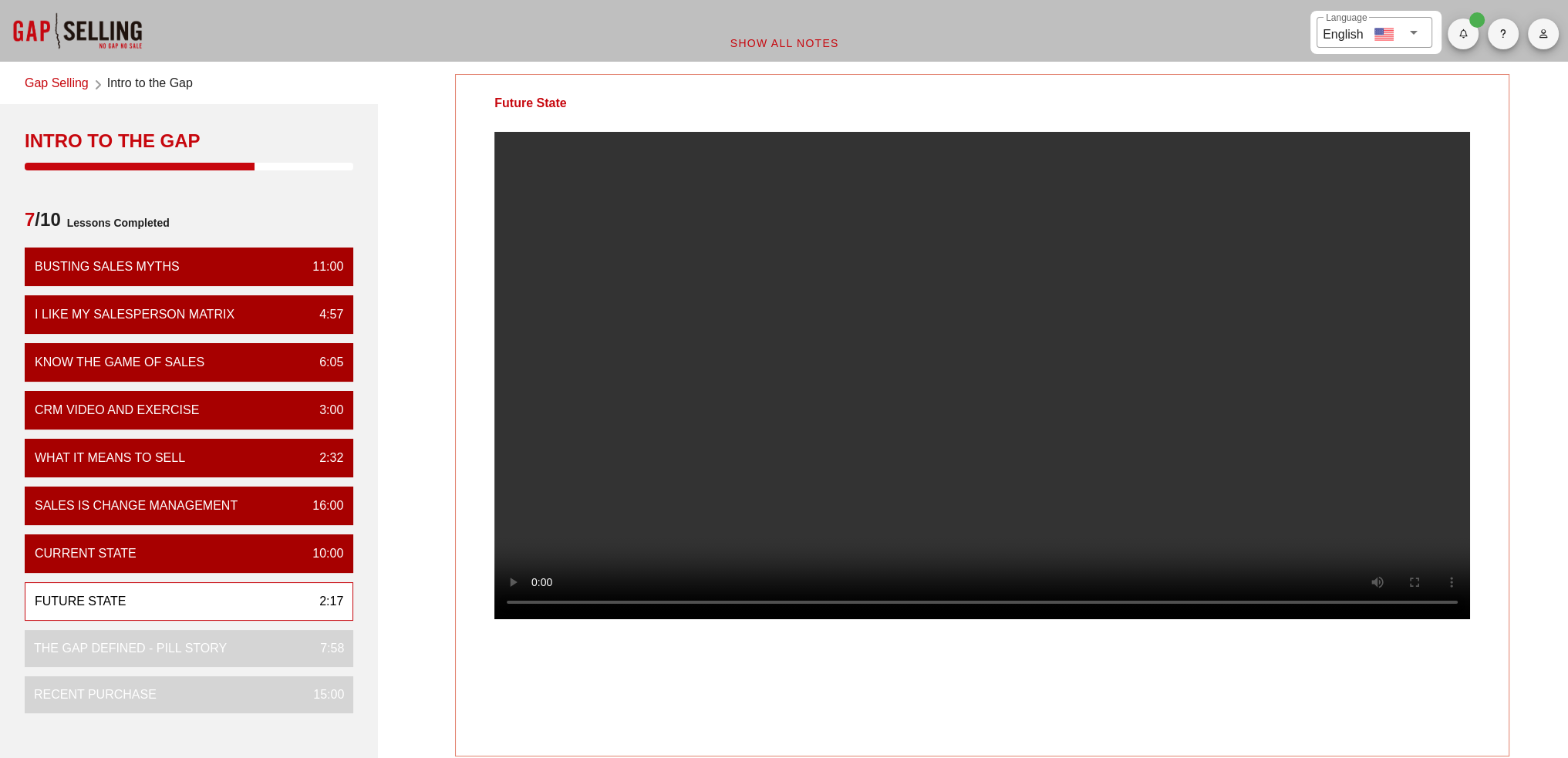click on "Future State  Your Notes                       Save Note Show All Notes" at bounding box center (982, 529) 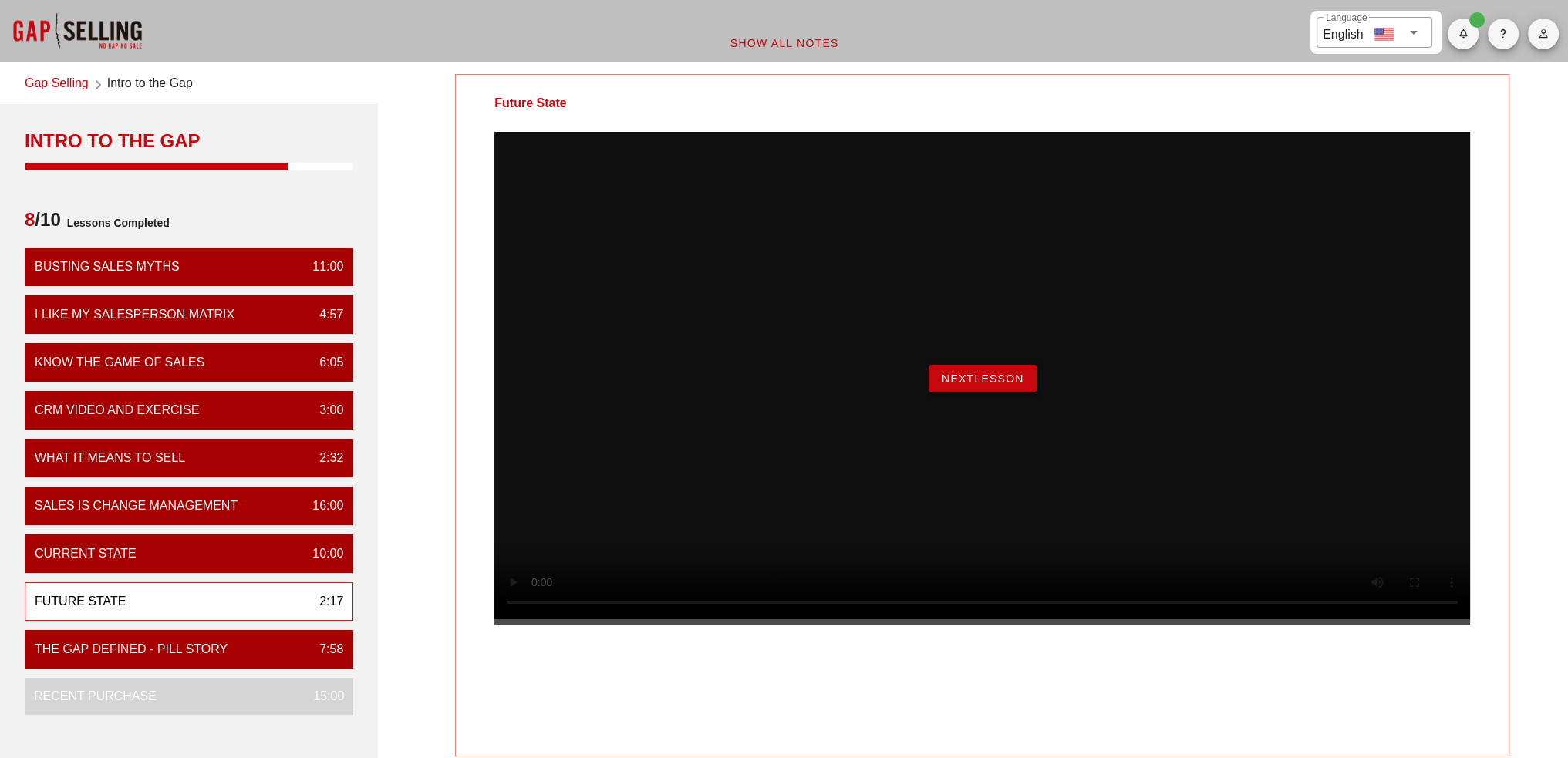 click on "NextLesson" at bounding box center (983, 379) 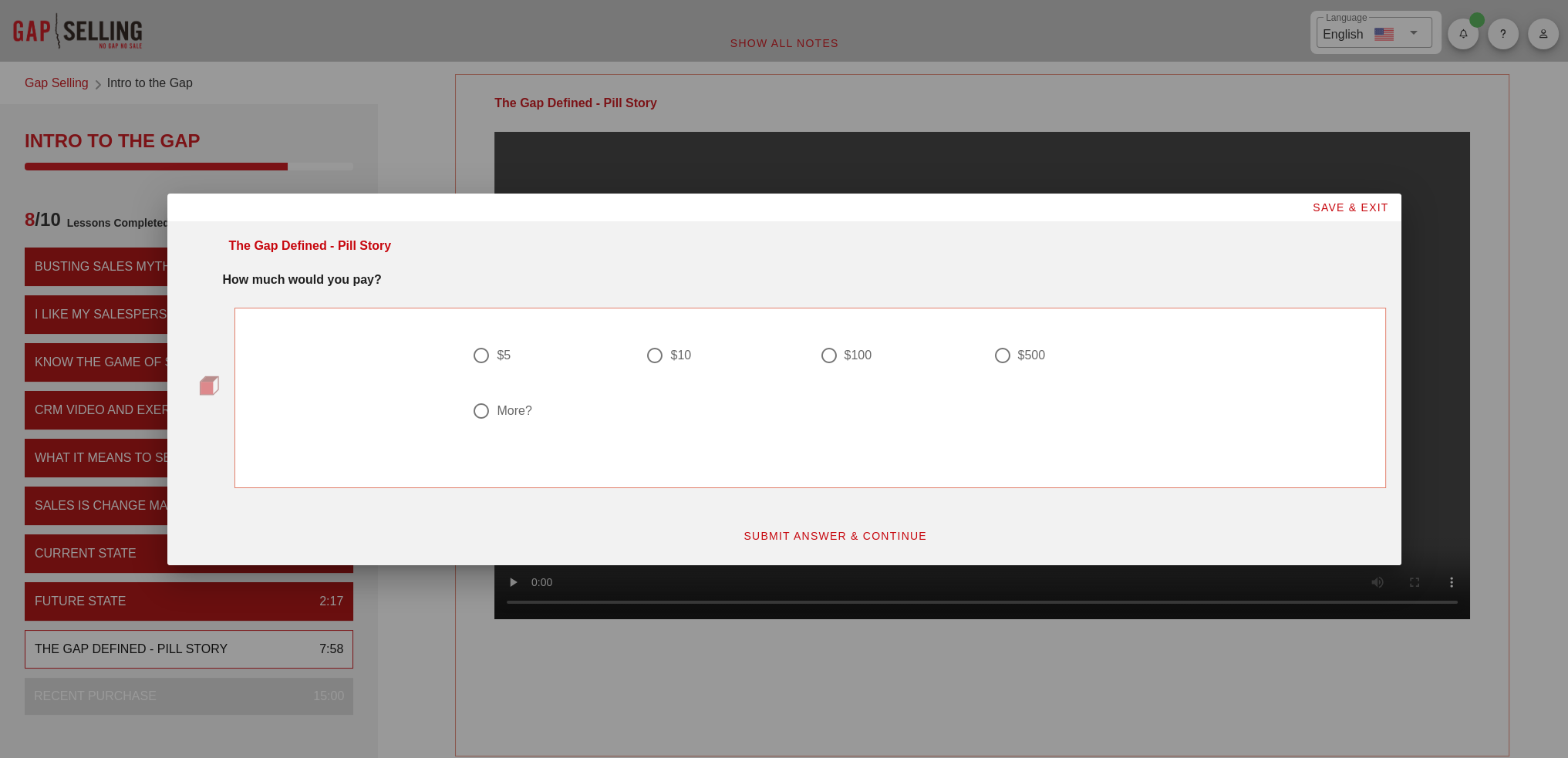 click on "The Gap Defined - Pill Story" at bounding box center [808, 246] 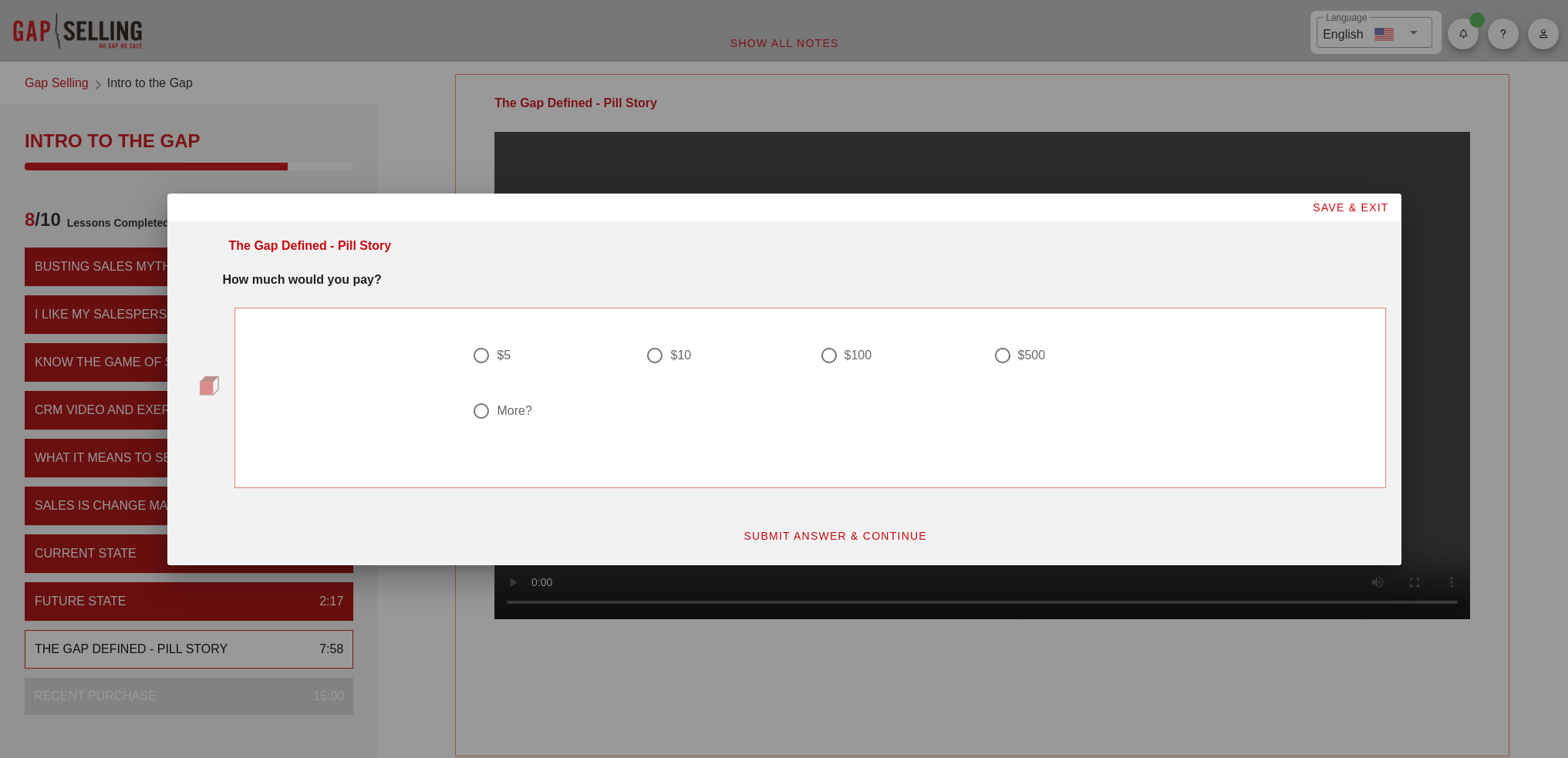 click on "More?" at bounding box center [514, 411] 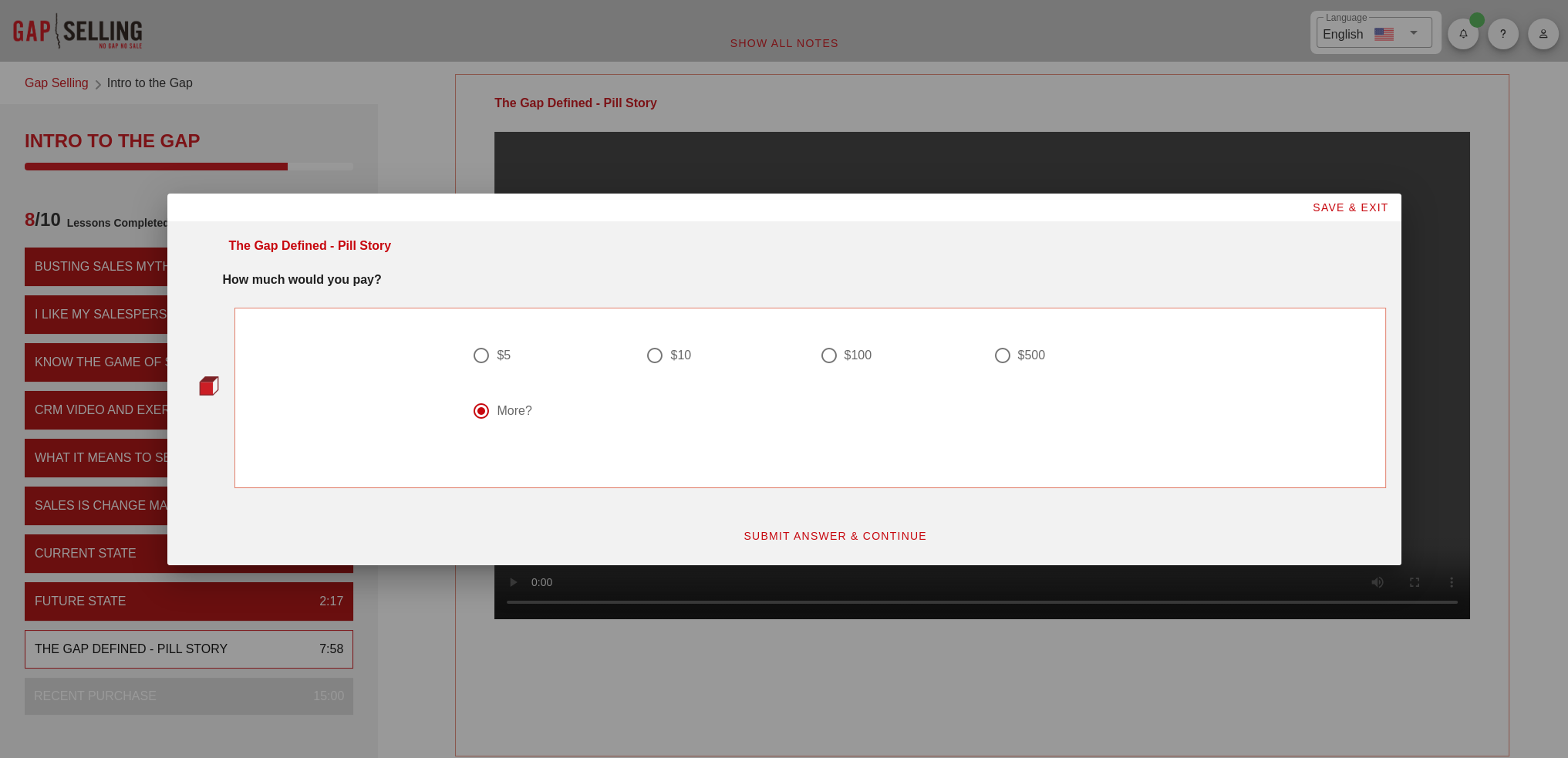 click on "SUBMIT ANSWER & CONTINUE" at bounding box center [835, 536] 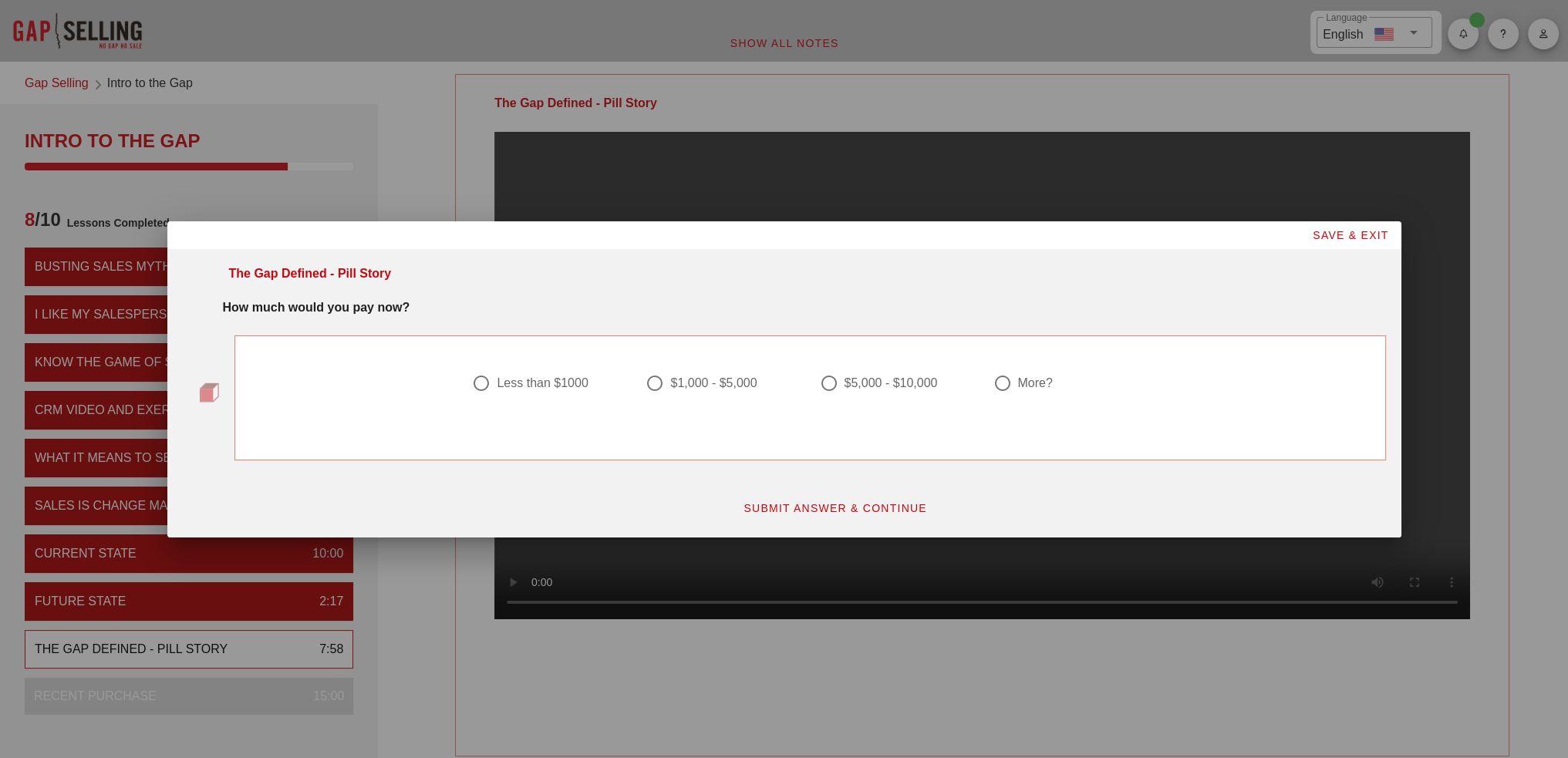 click on "More?" at bounding box center (1034, 383) 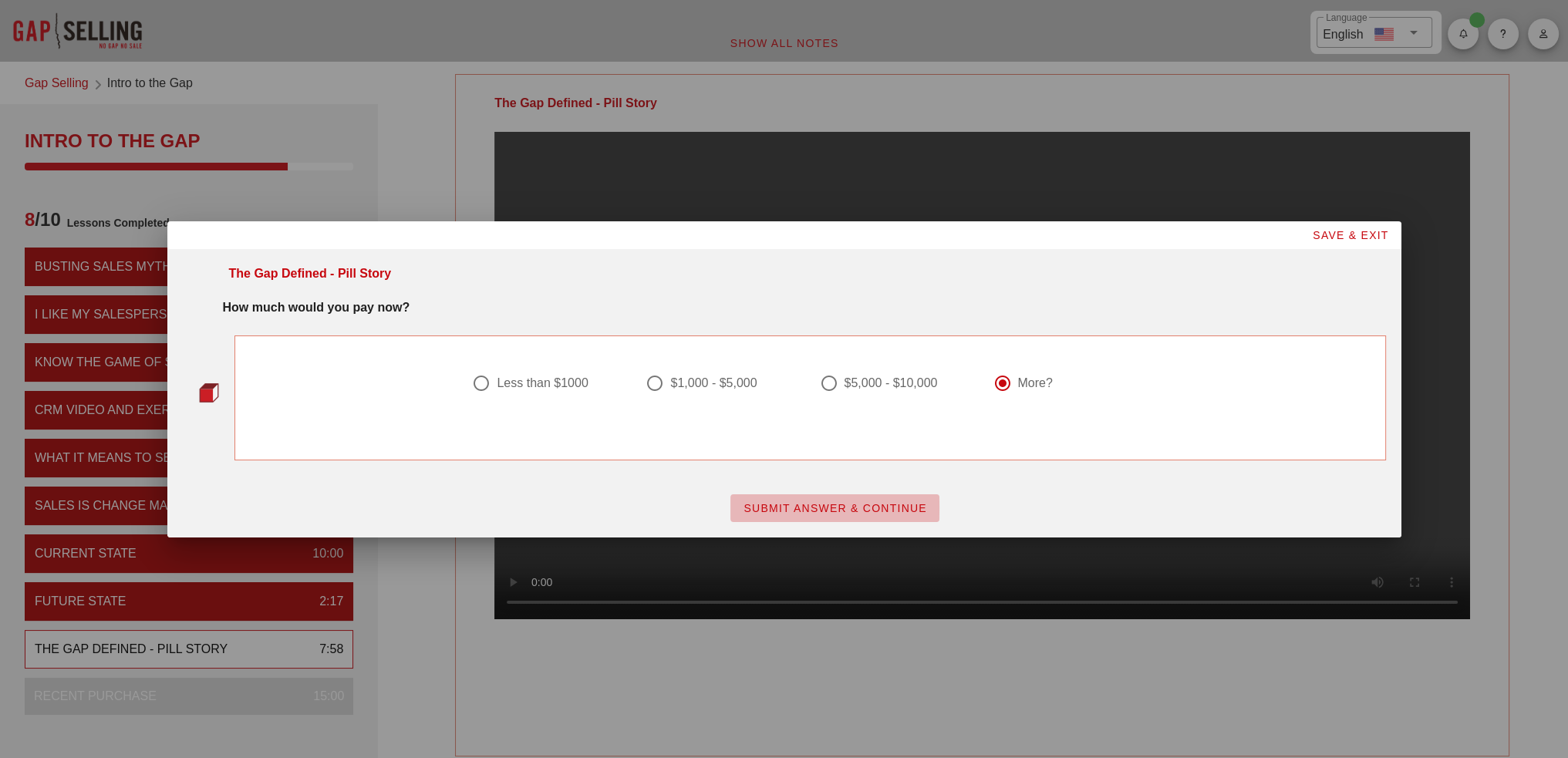 click on "SUBMIT ANSWER & CONTINUE" at bounding box center (835, 508) 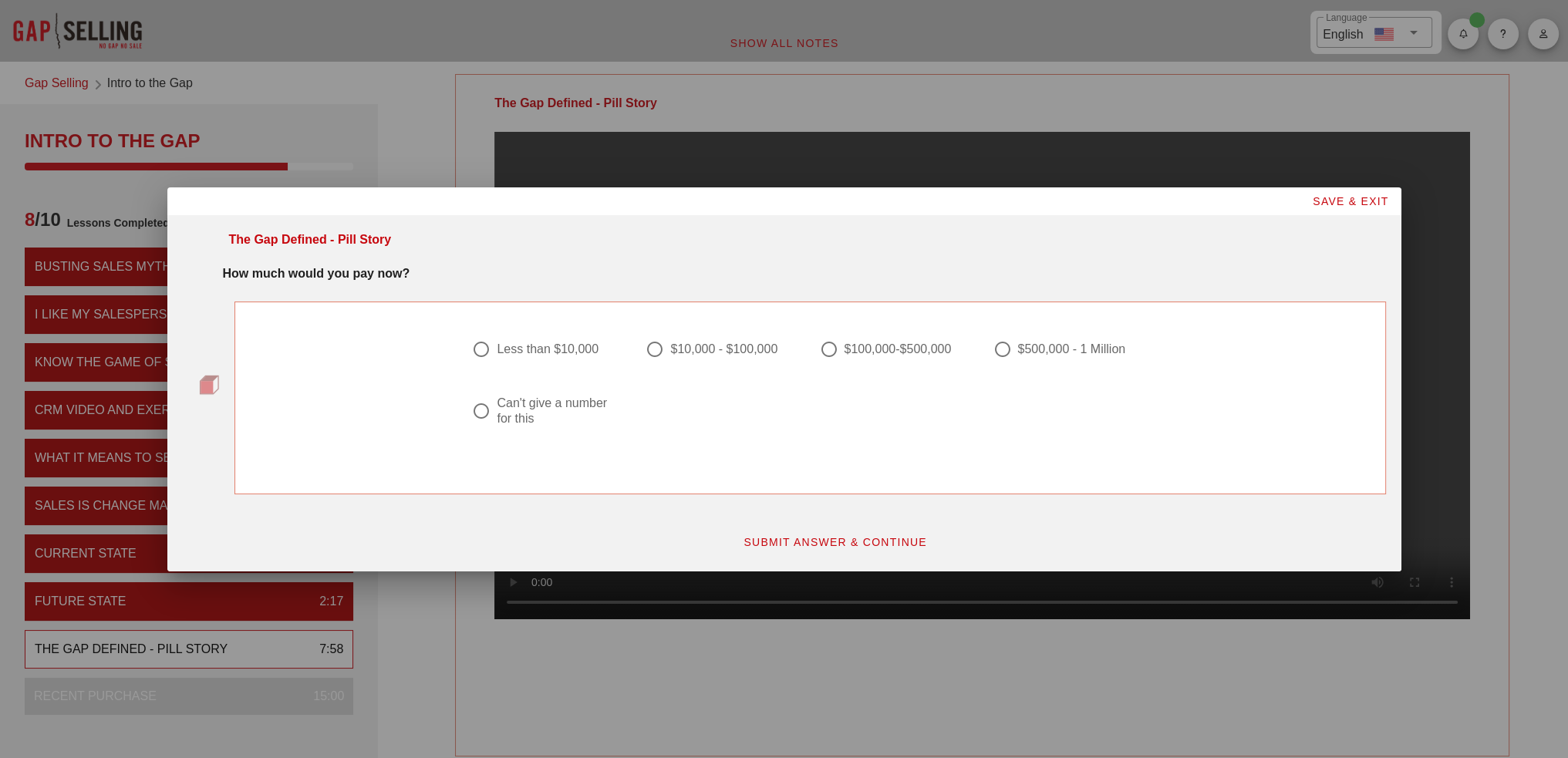 click on "Can't give a number for this" at bounding box center (555, 411) 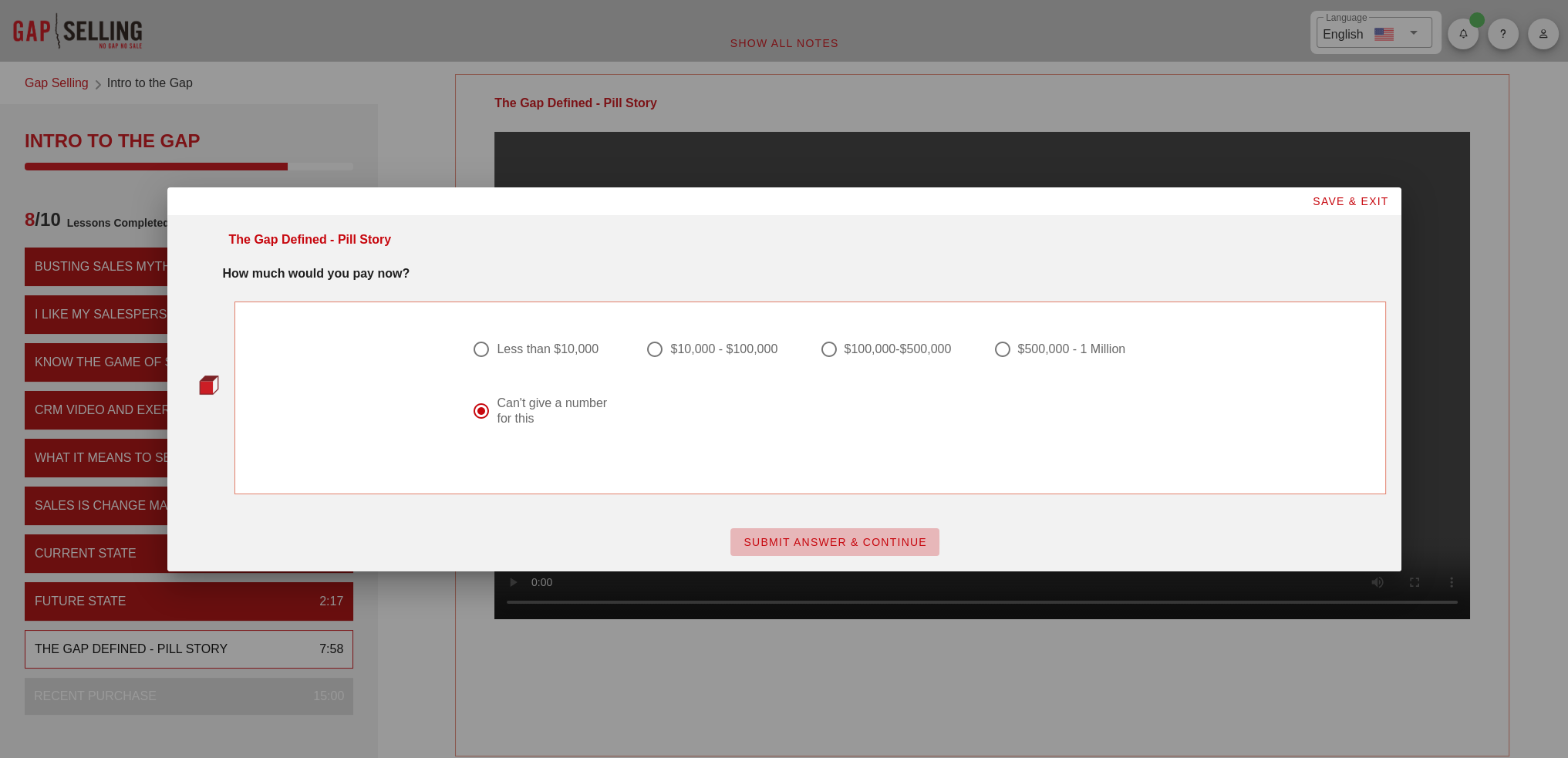 click on "SUBMIT ANSWER & CONTINUE" at bounding box center [835, 542] 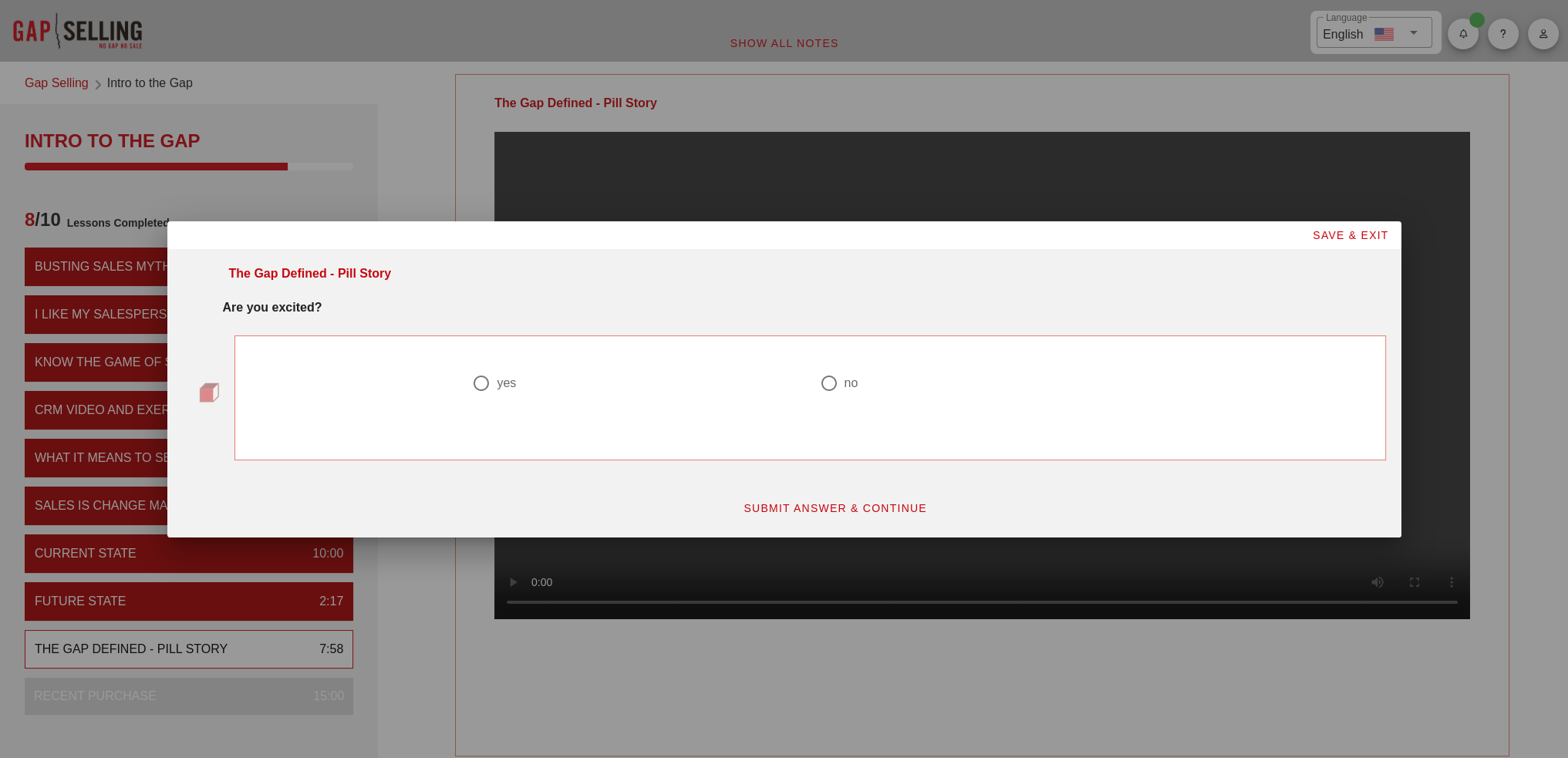 click on "yes" at bounding box center (506, 383) 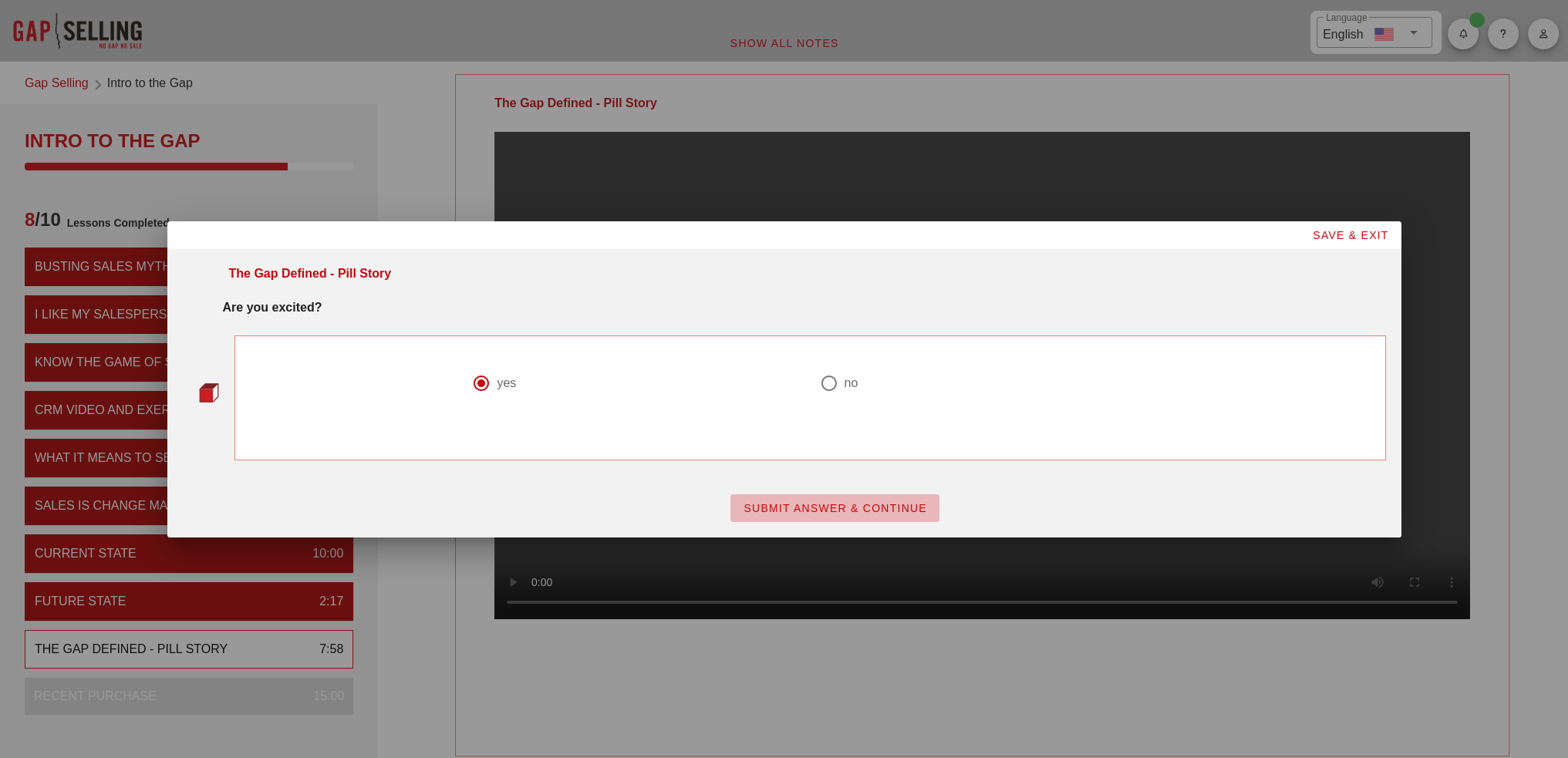 click on "SUBMIT ANSWER & CONTINUE" at bounding box center (835, 508) 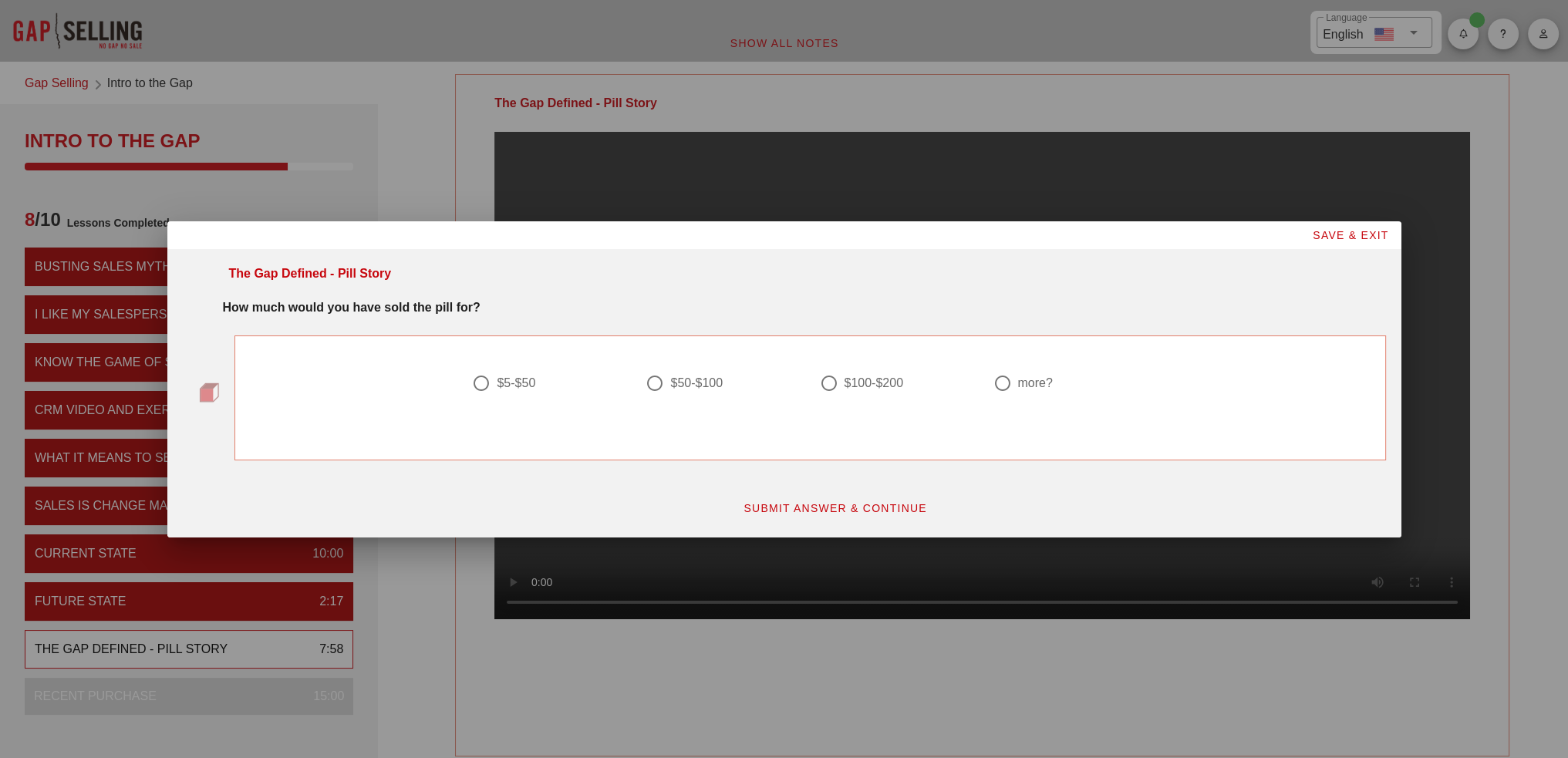 click at bounding box center [481, 383] 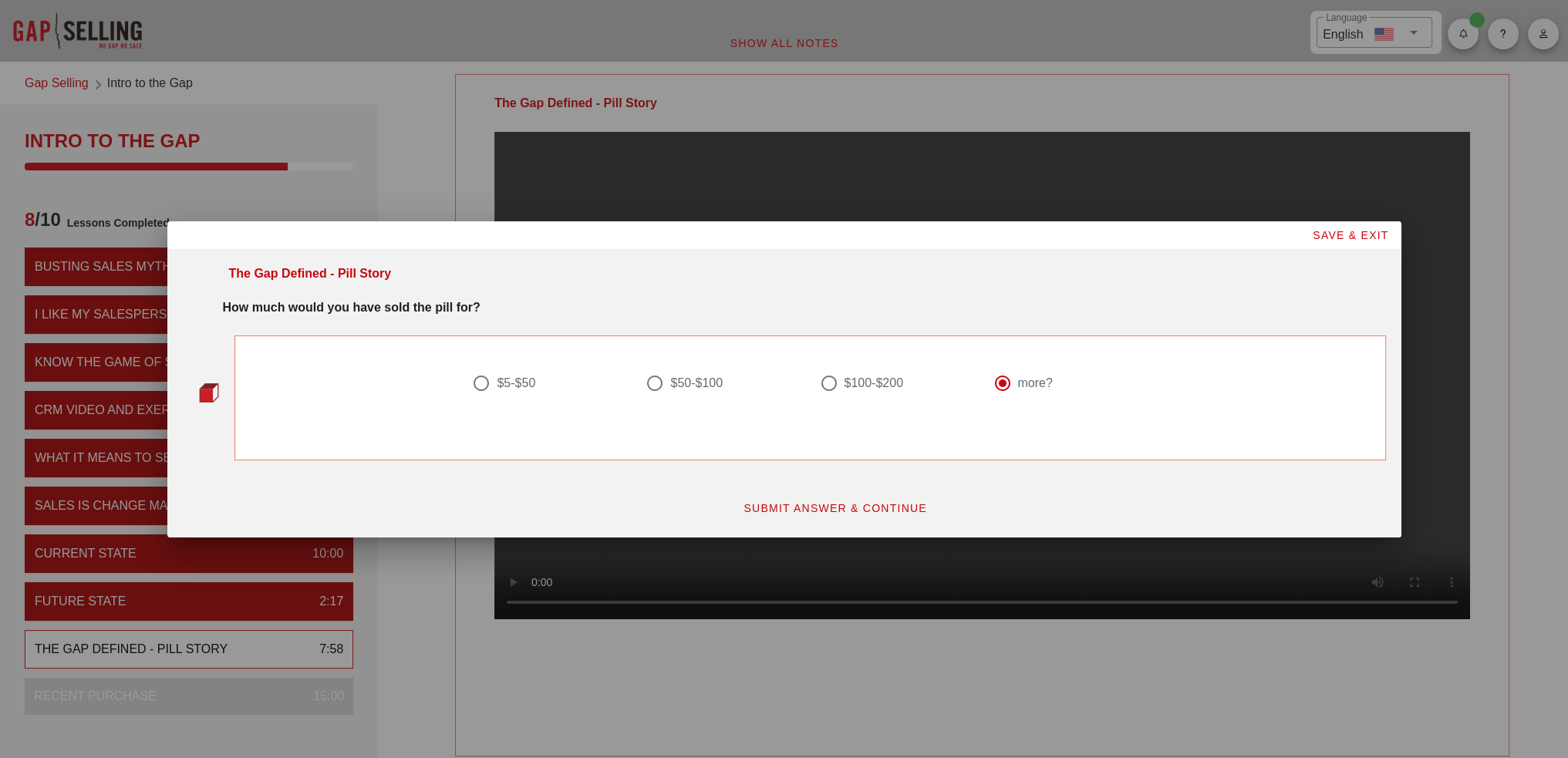 click on "SUBMIT ANSWER & CONTINUE" at bounding box center [835, 508] 